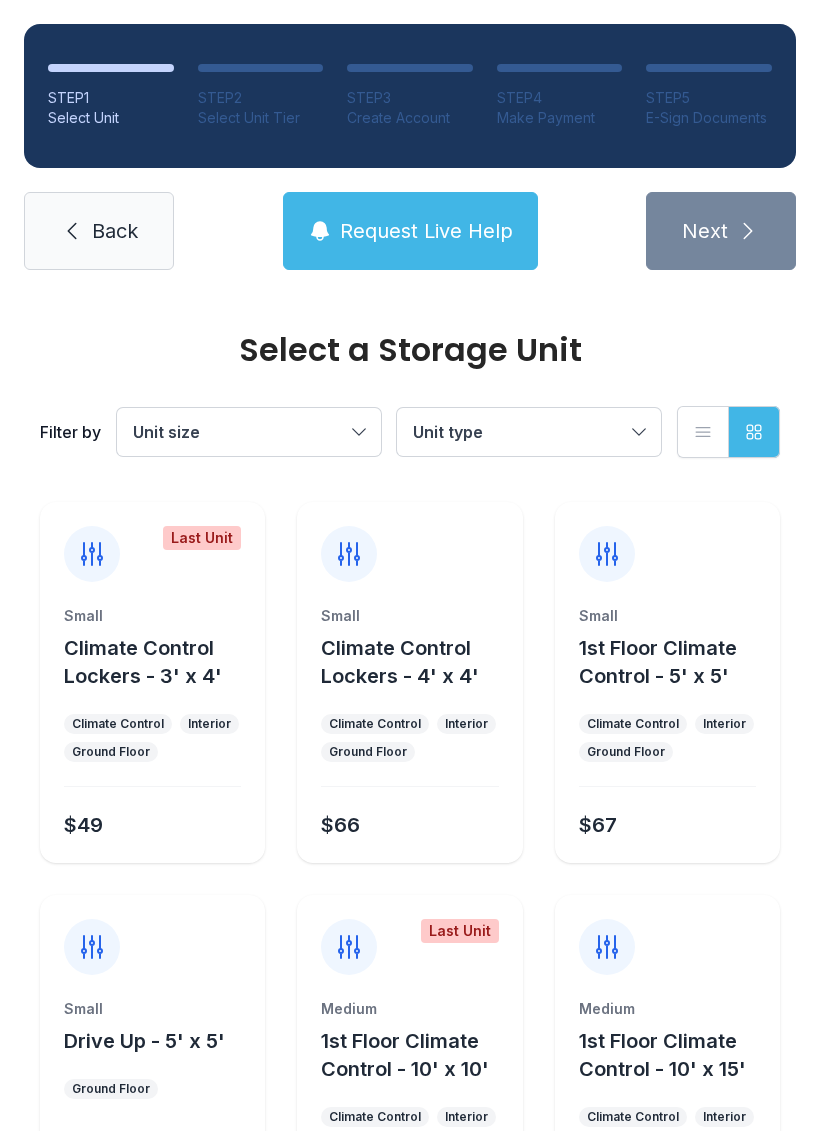 scroll, scrollTop: 0, scrollLeft: 0, axis: both 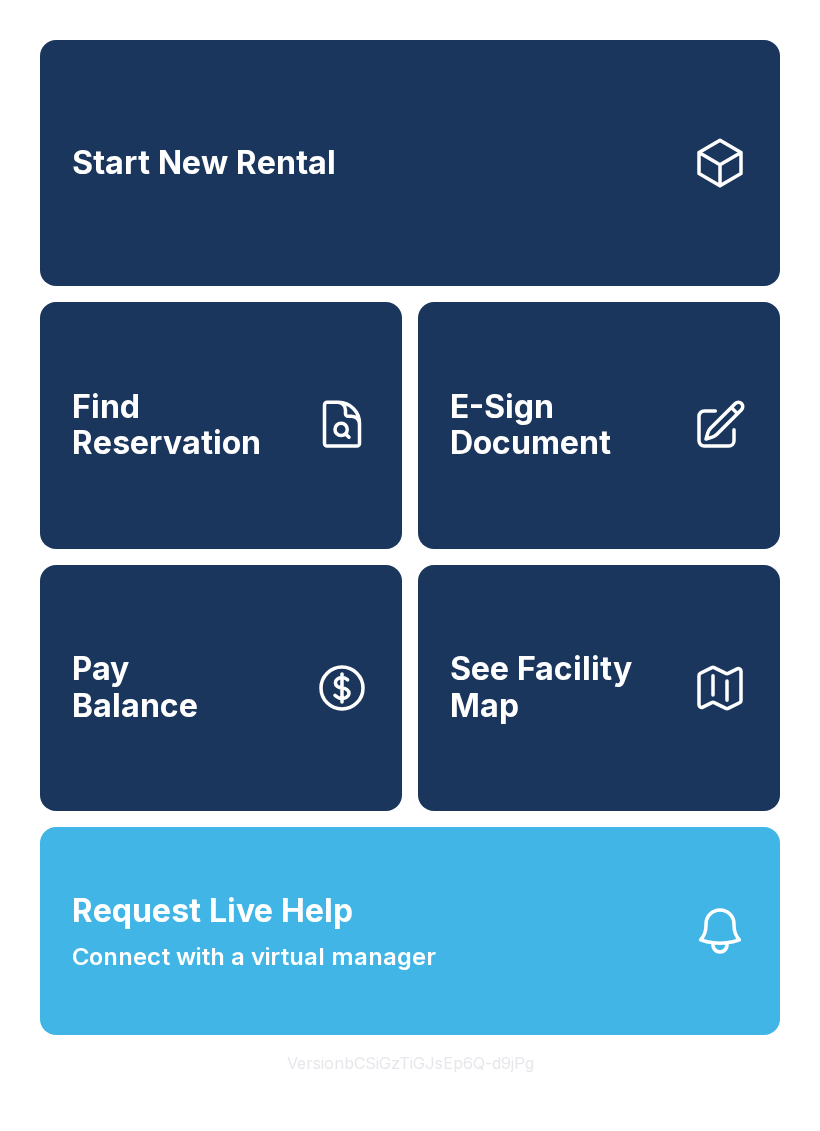 click on "Find Reservation" at bounding box center (185, 425) 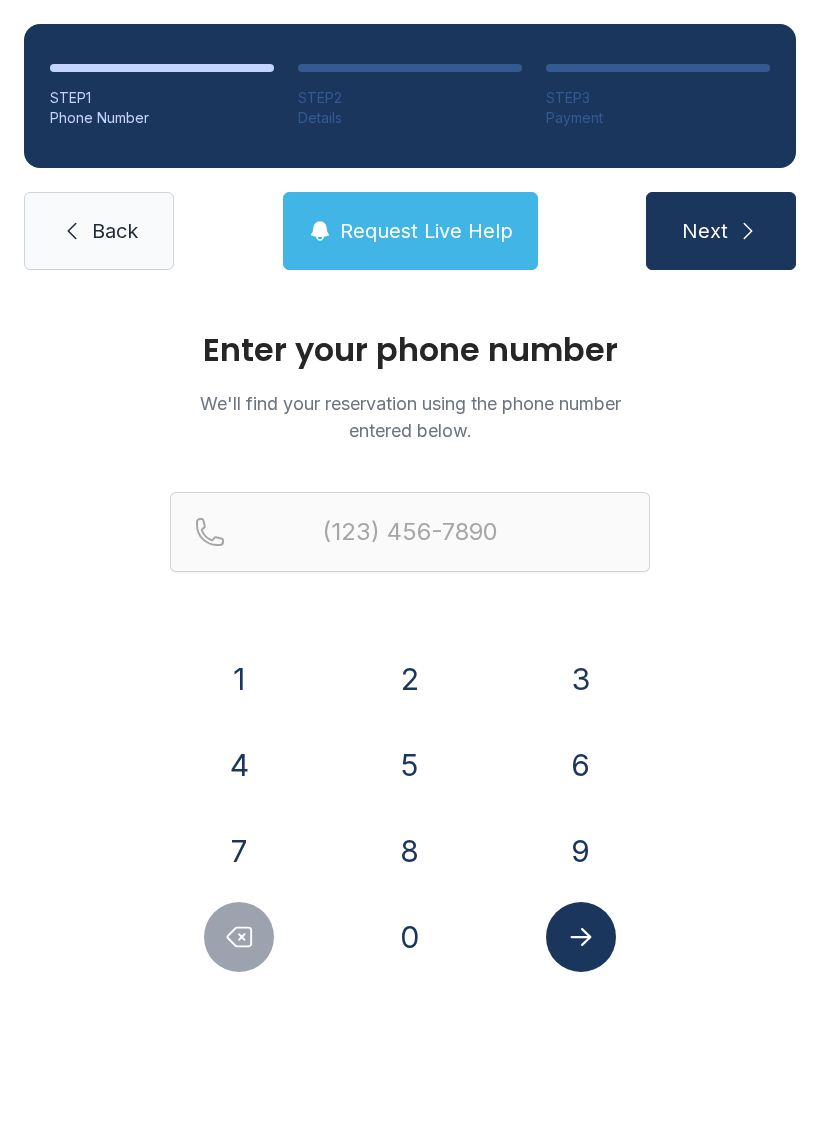 click on "7" at bounding box center [239, 679] 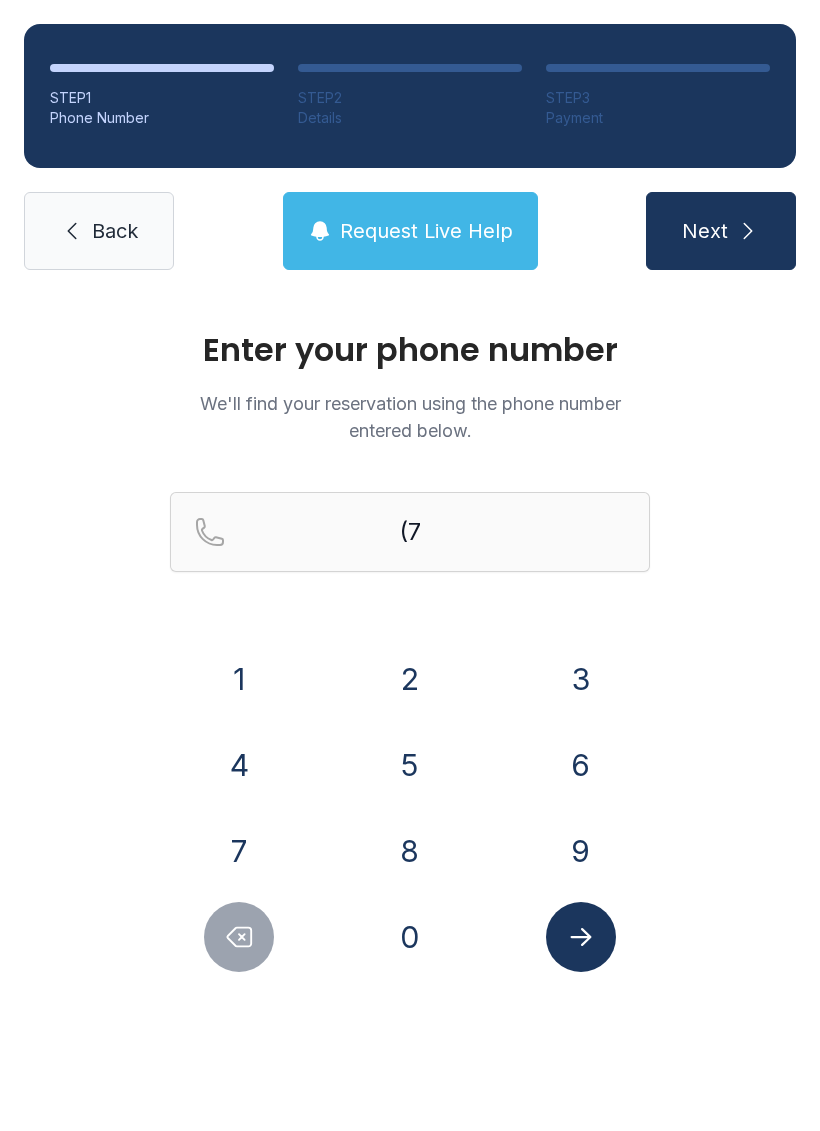 click on "0" at bounding box center [239, 679] 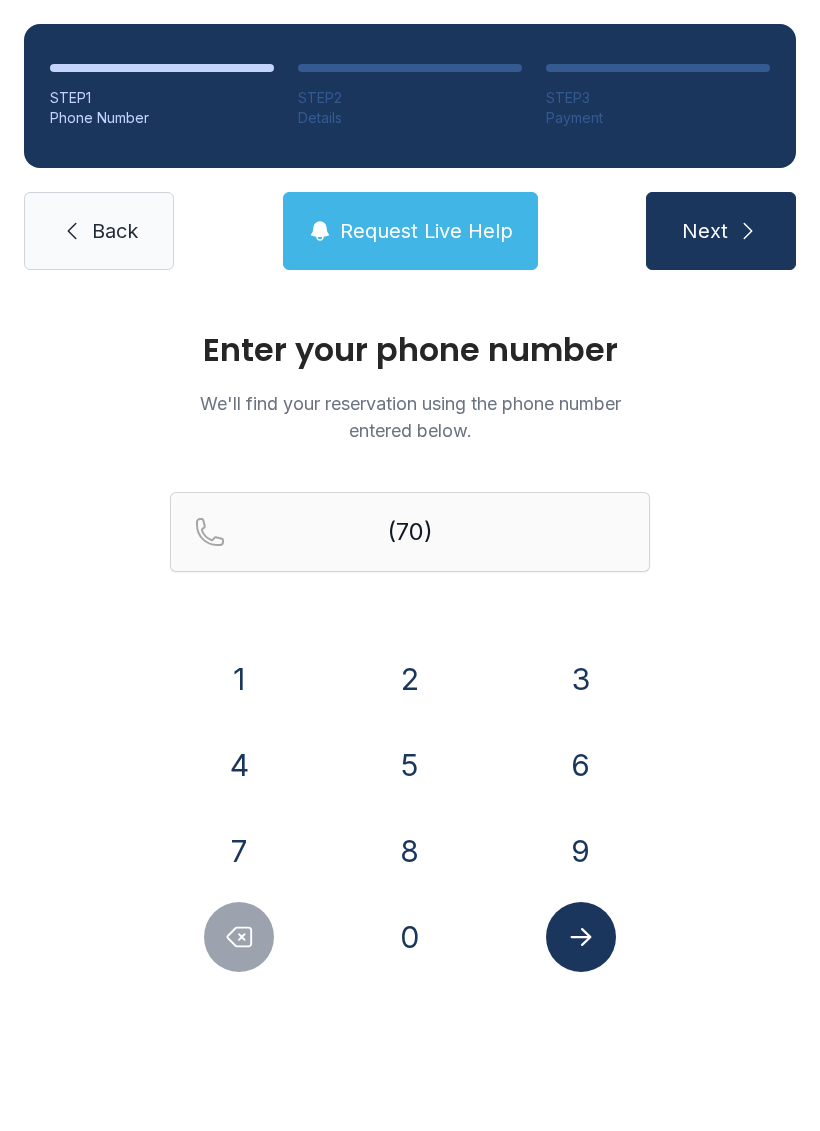 click on "6" at bounding box center [239, 679] 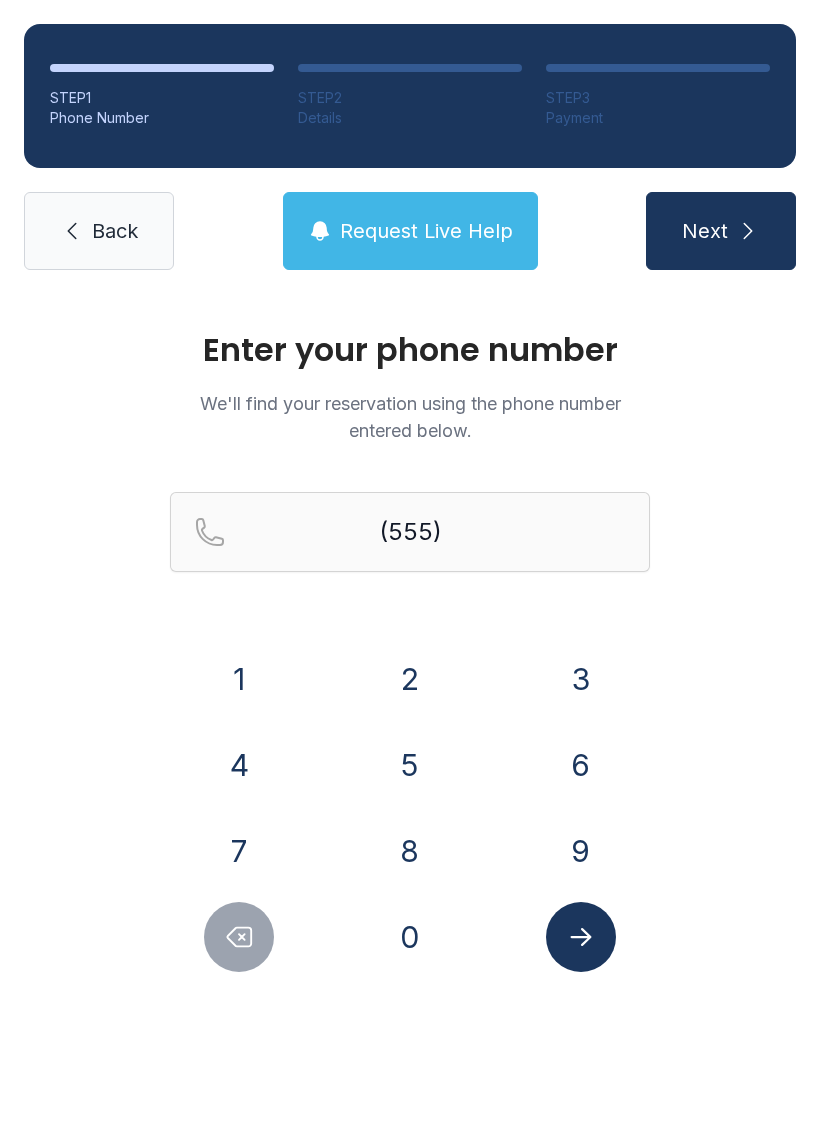click on "2" at bounding box center (239, 679) 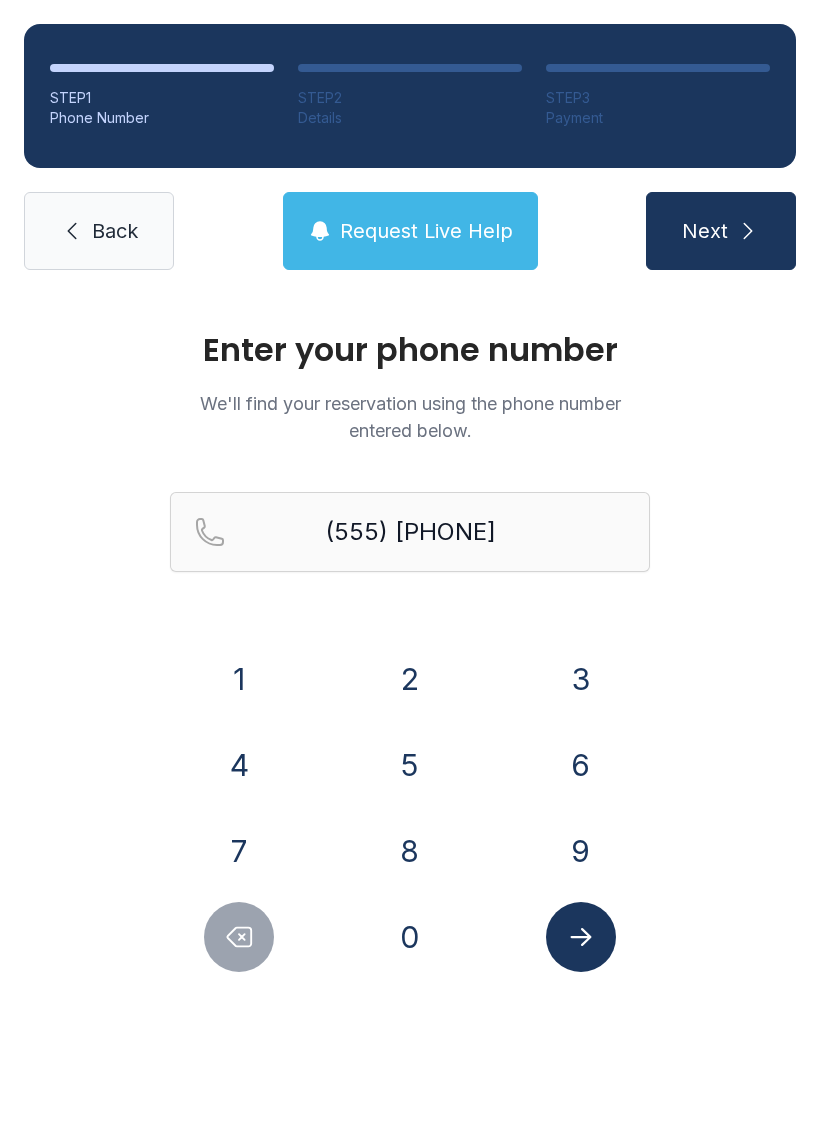 click on "1 2 3 4 5 6 7 8 9 0" at bounding box center (410, 808) 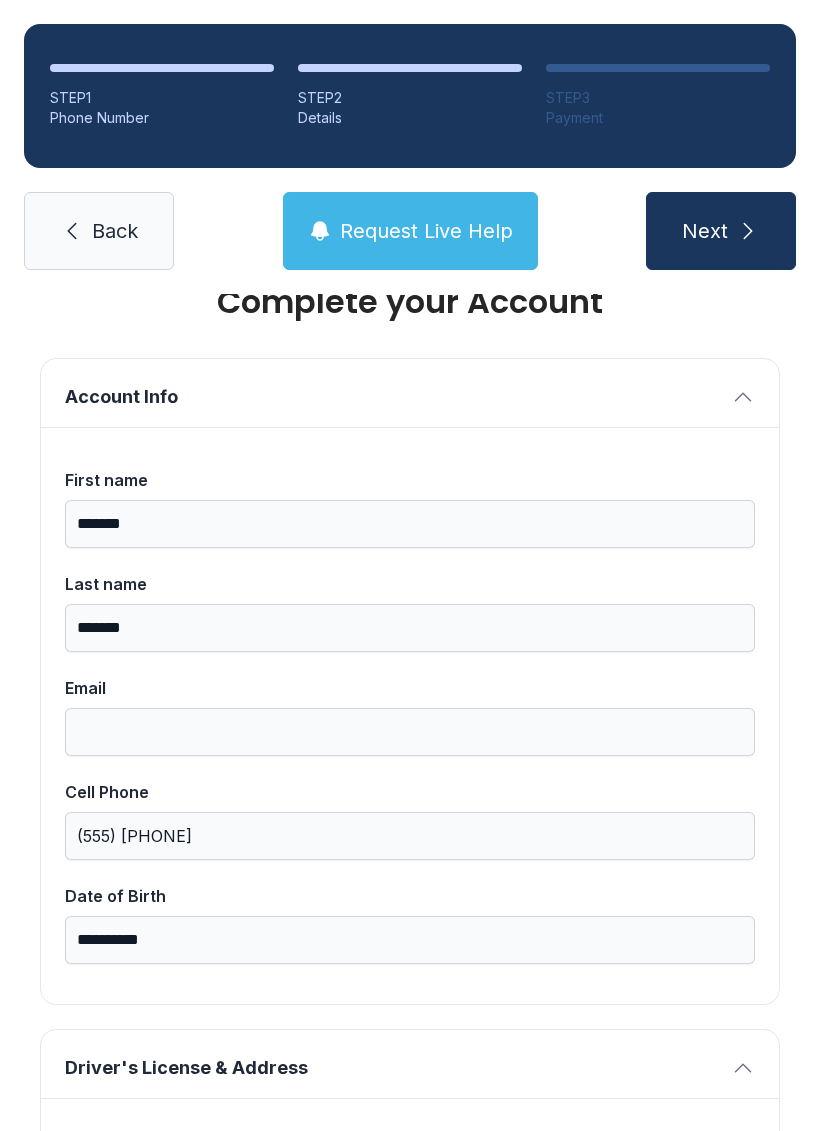 scroll, scrollTop: 50, scrollLeft: 0, axis: vertical 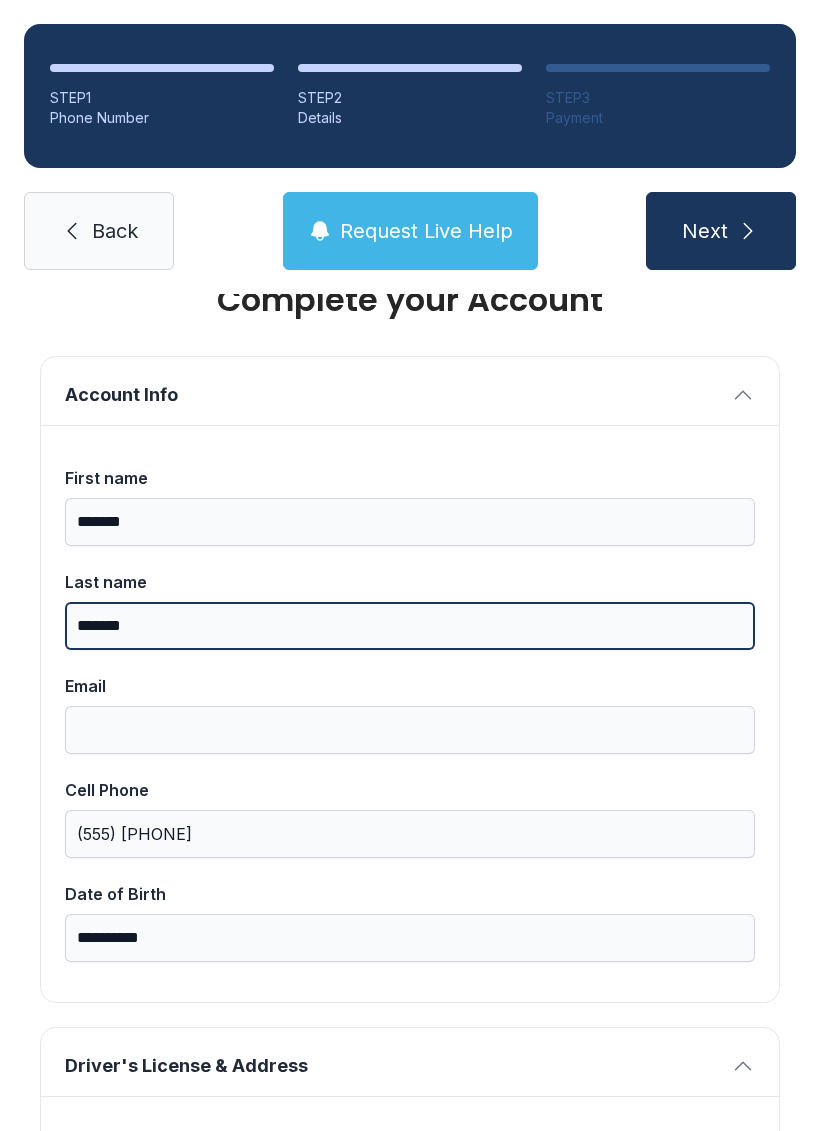 click on "*******" at bounding box center (410, 626) 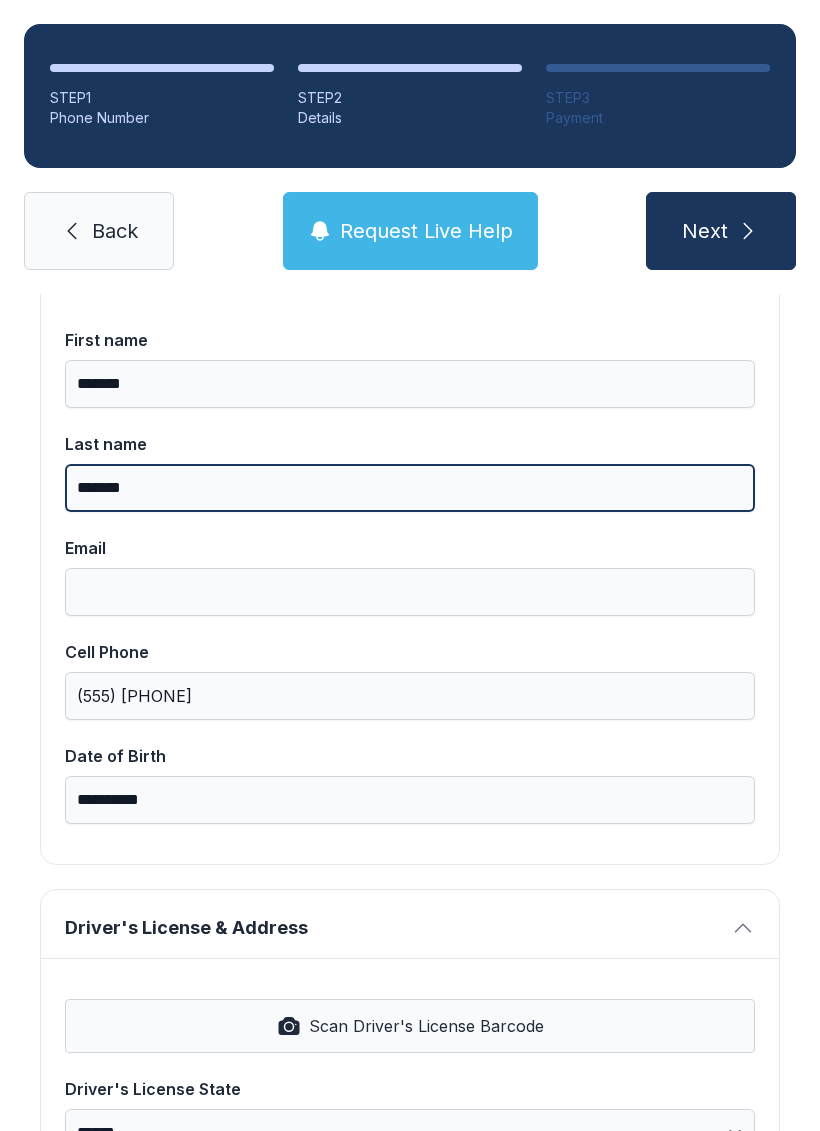 scroll, scrollTop: 229, scrollLeft: 0, axis: vertical 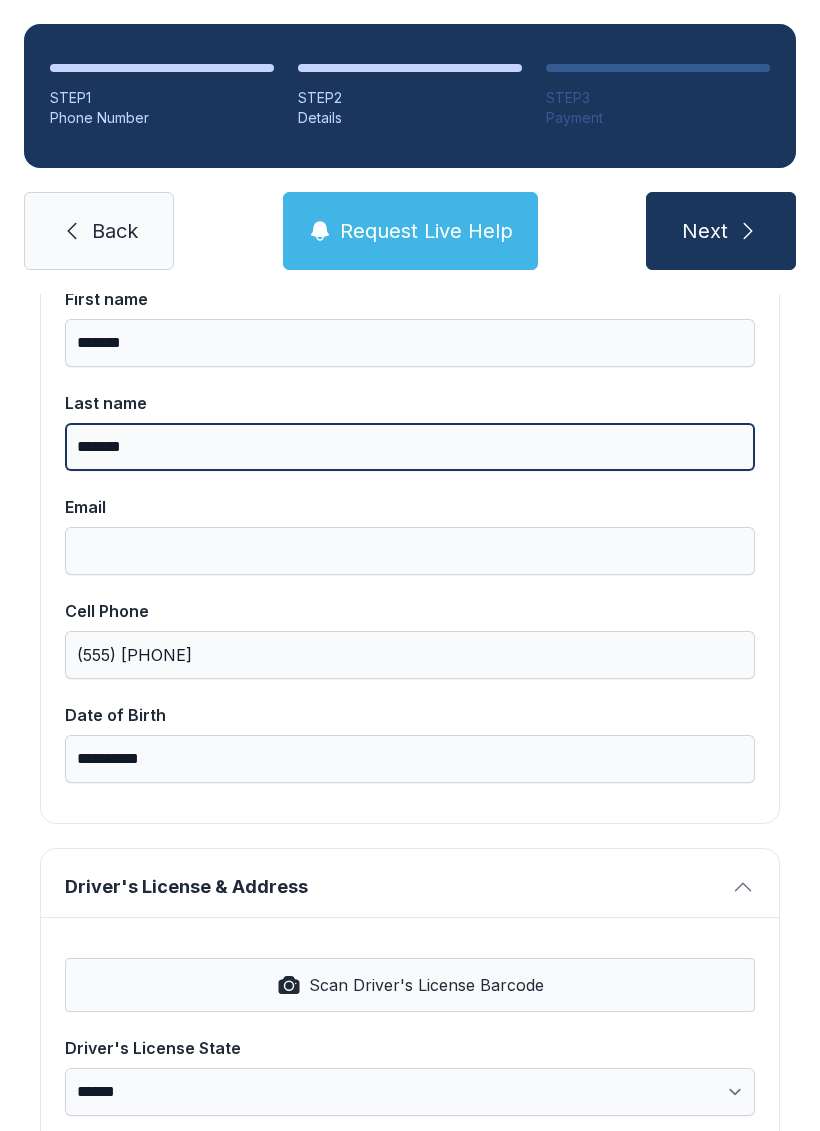type on "*******" 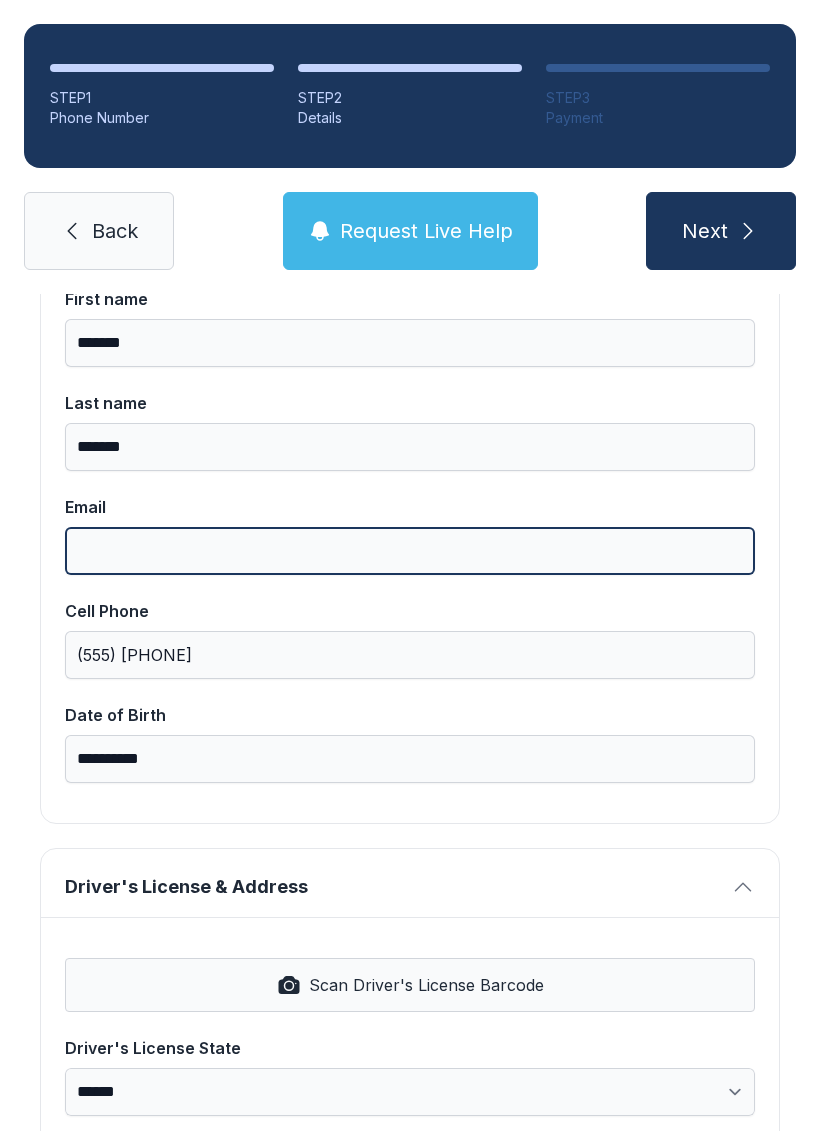 click on "Email" at bounding box center (410, 551) 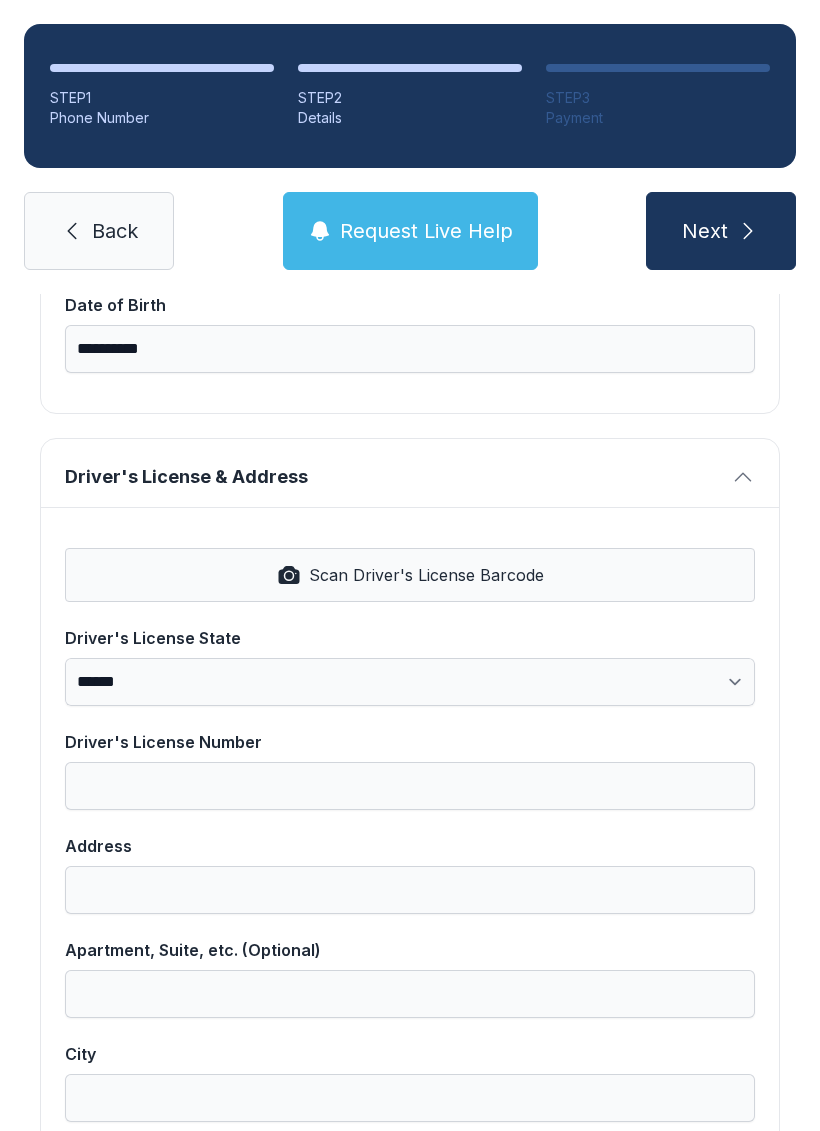 scroll, scrollTop: 640, scrollLeft: 0, axis: vertical 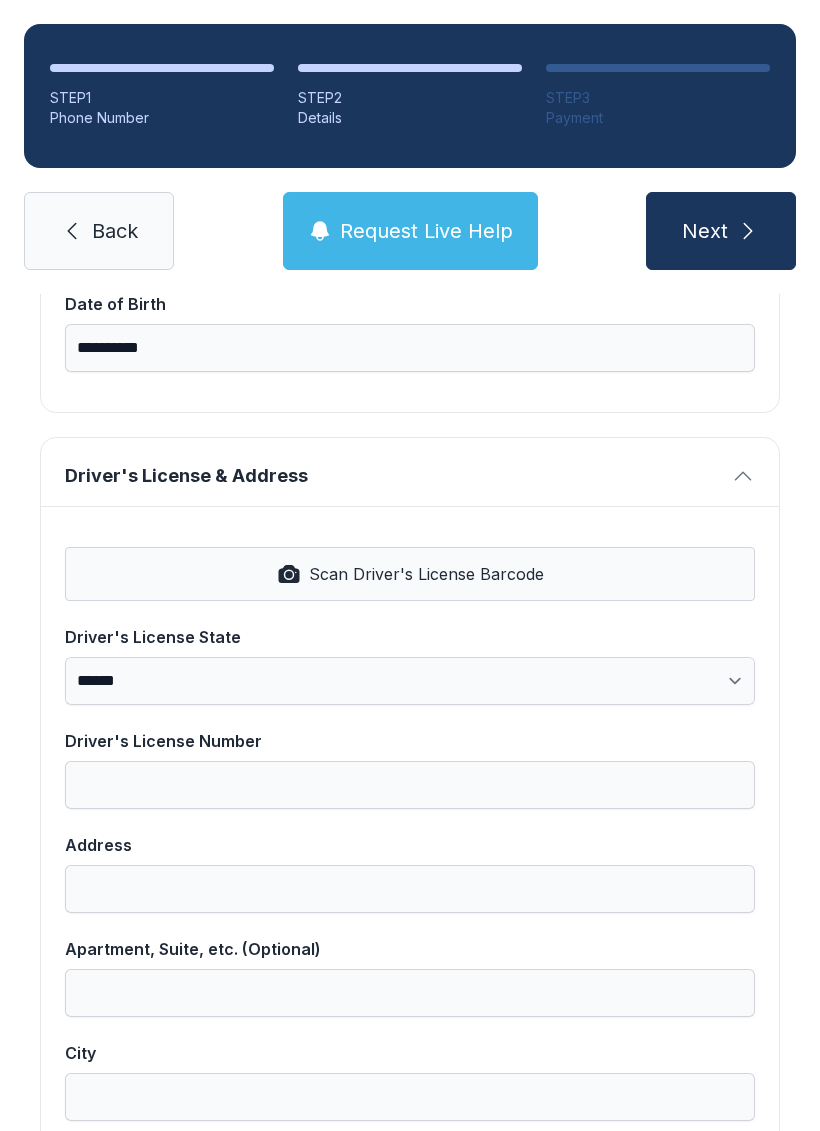 type on "**********" 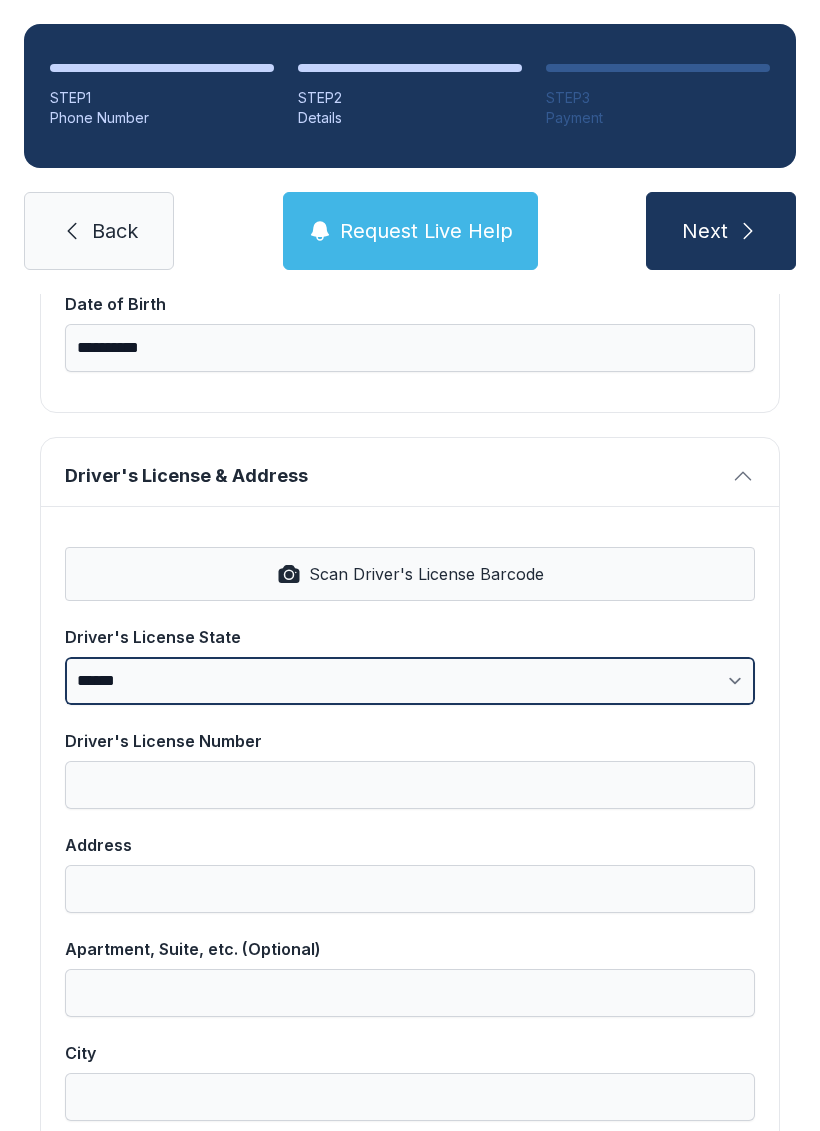 click on "**********" at bounding box center (410, 681) 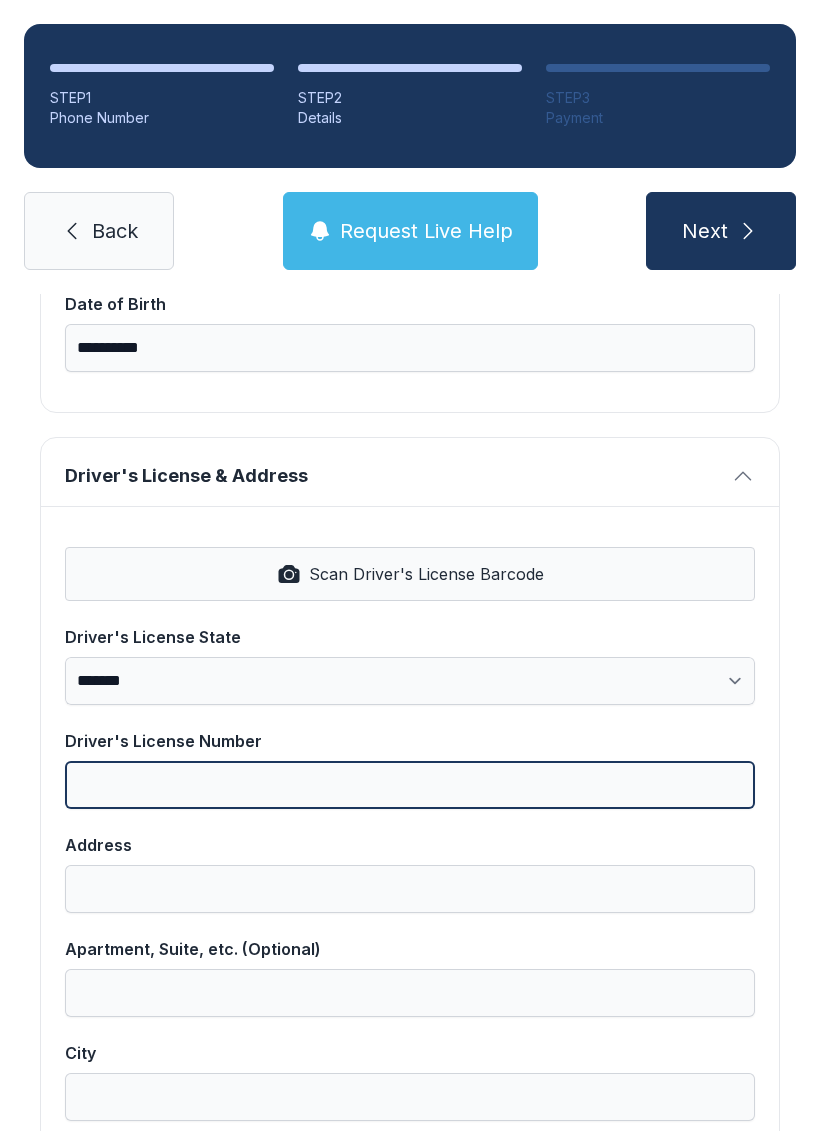 click on "Driver's License Number" at bounding box center (410, 785) 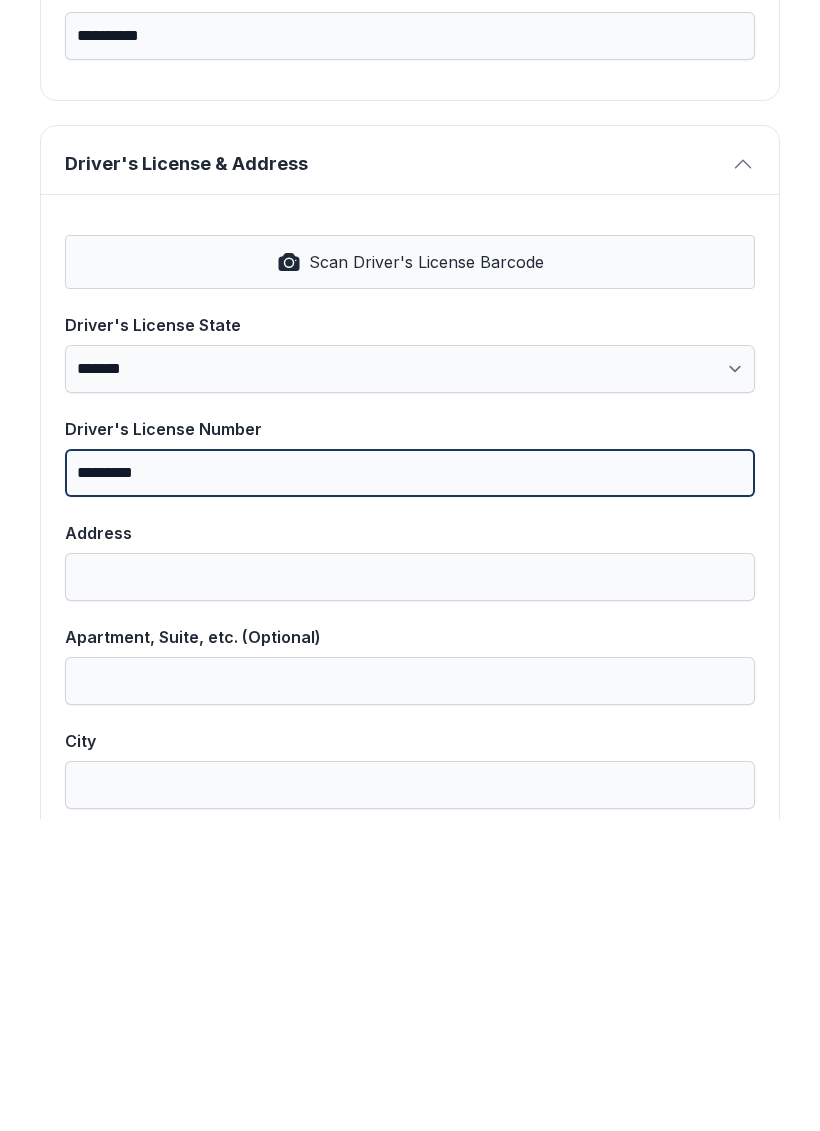 type on "*********" 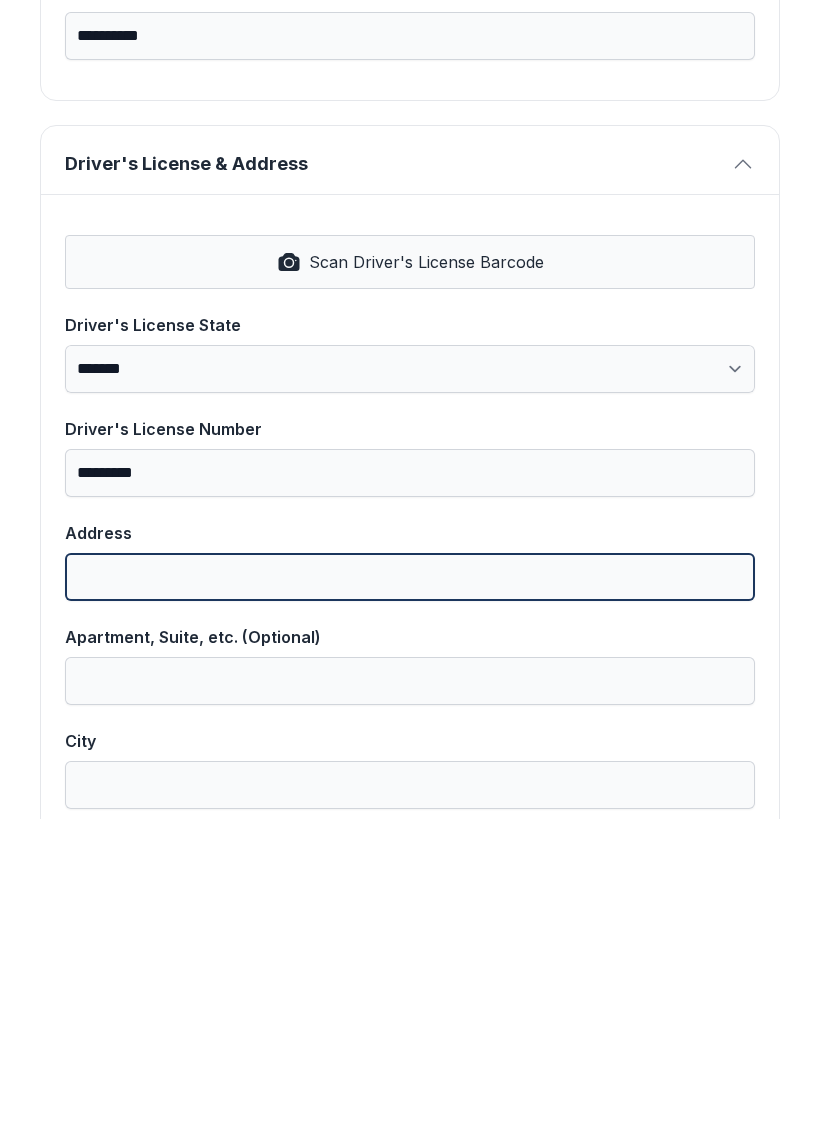 click on "Address" at bounding box center [410, 889] 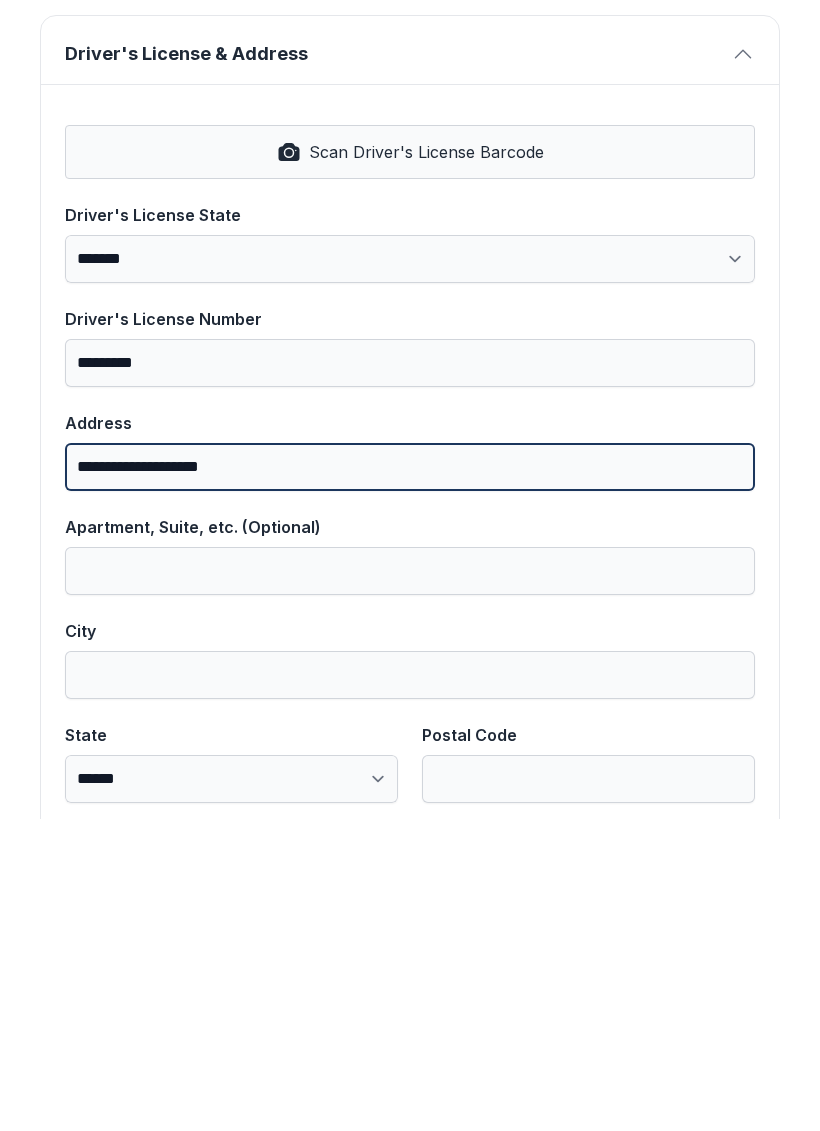 scroll, scrollTop: 754, scrollLeft: 0, axis: vertical 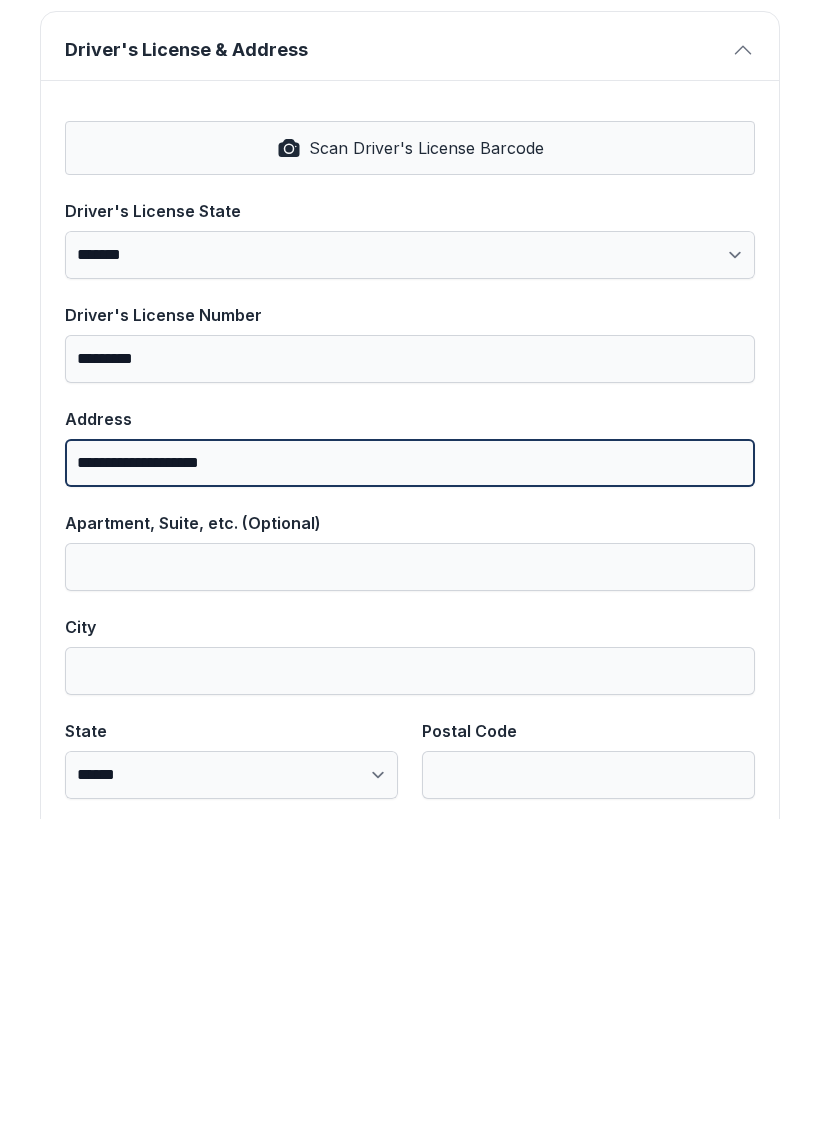 type on "**********" 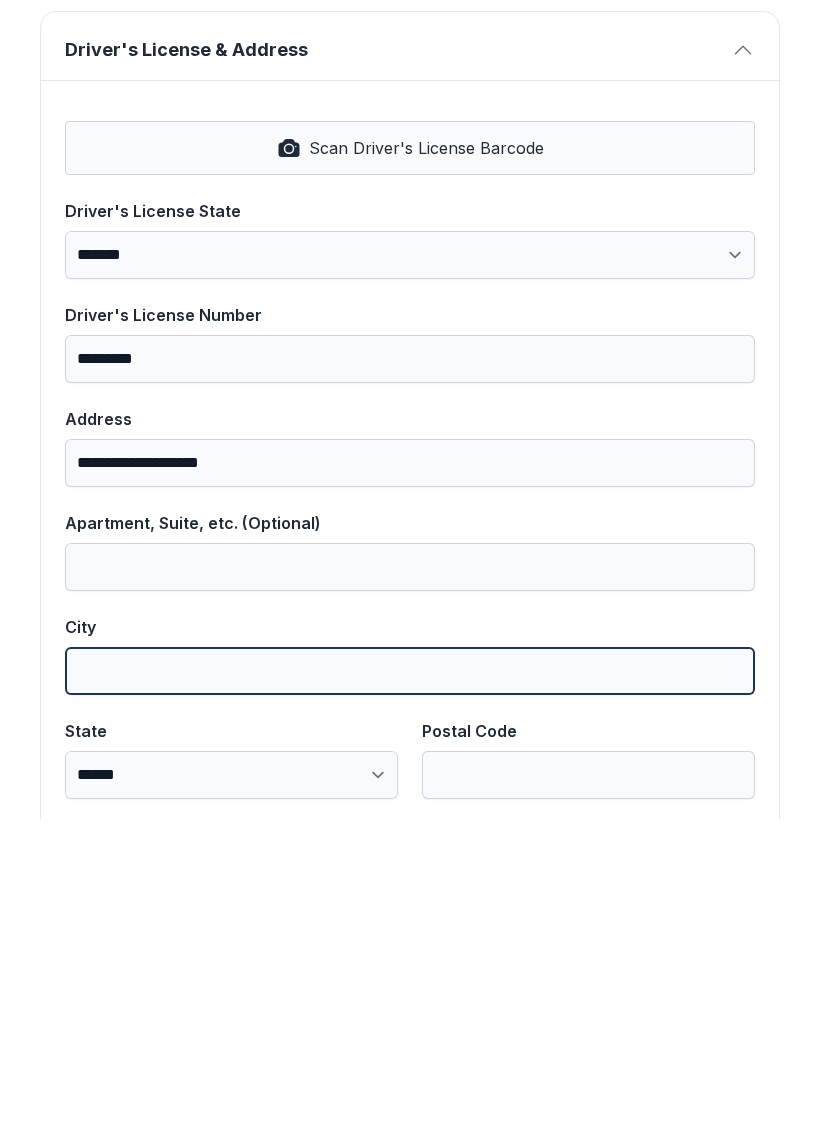 click on "City" at bounding box center (410, 983) 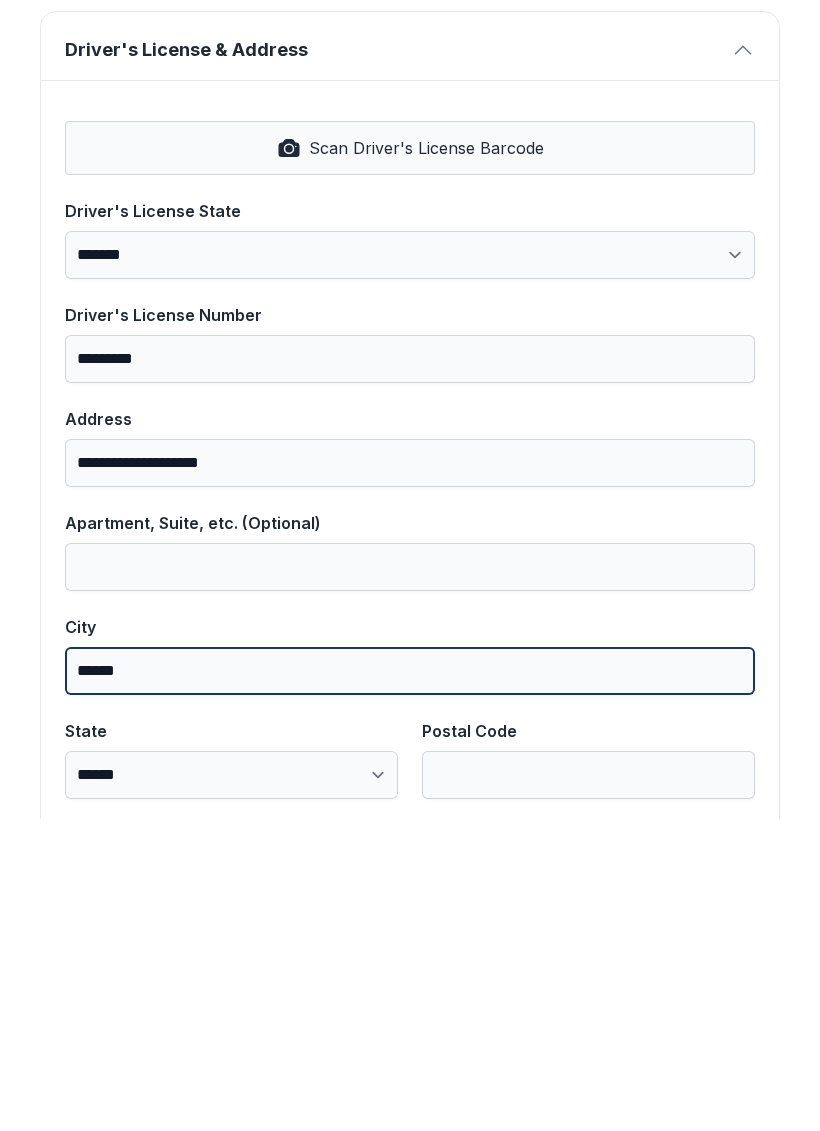 type on "******" 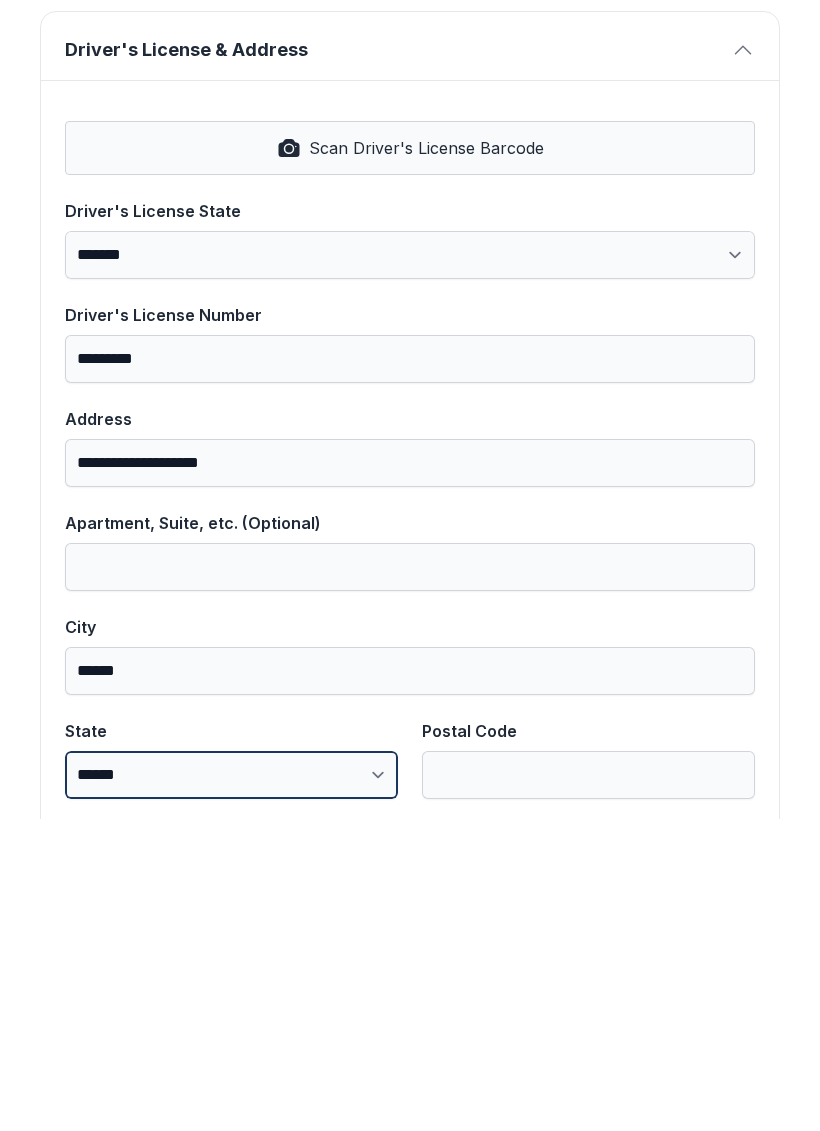 click on "**********" at bounding box center [231, 1087] 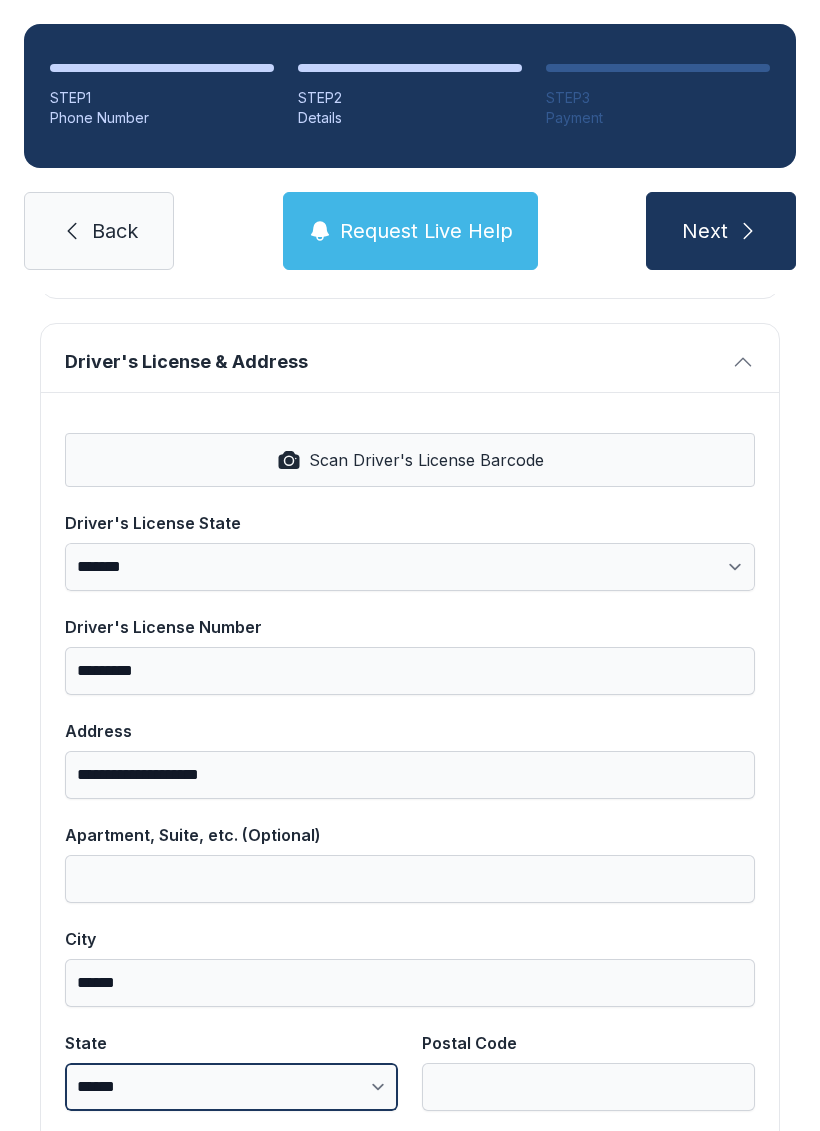 select on "**" 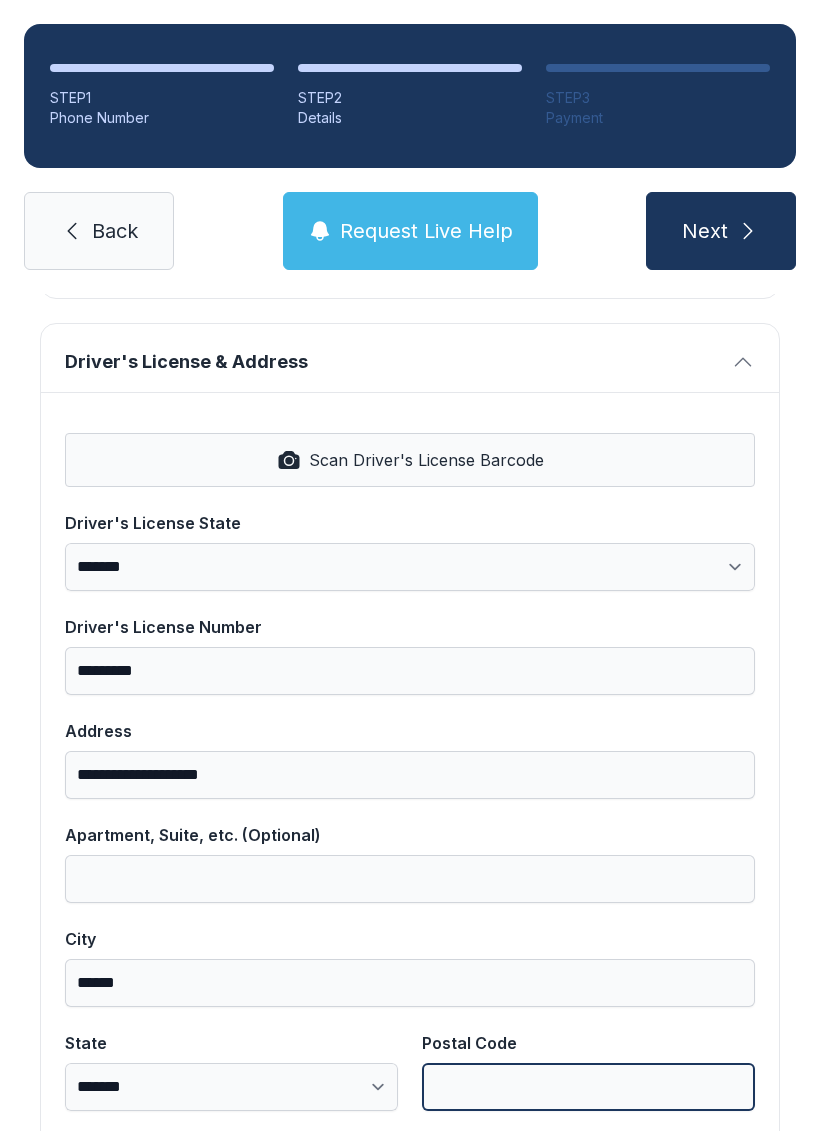click on "Postal Code" at bounding box center [588, 1087] 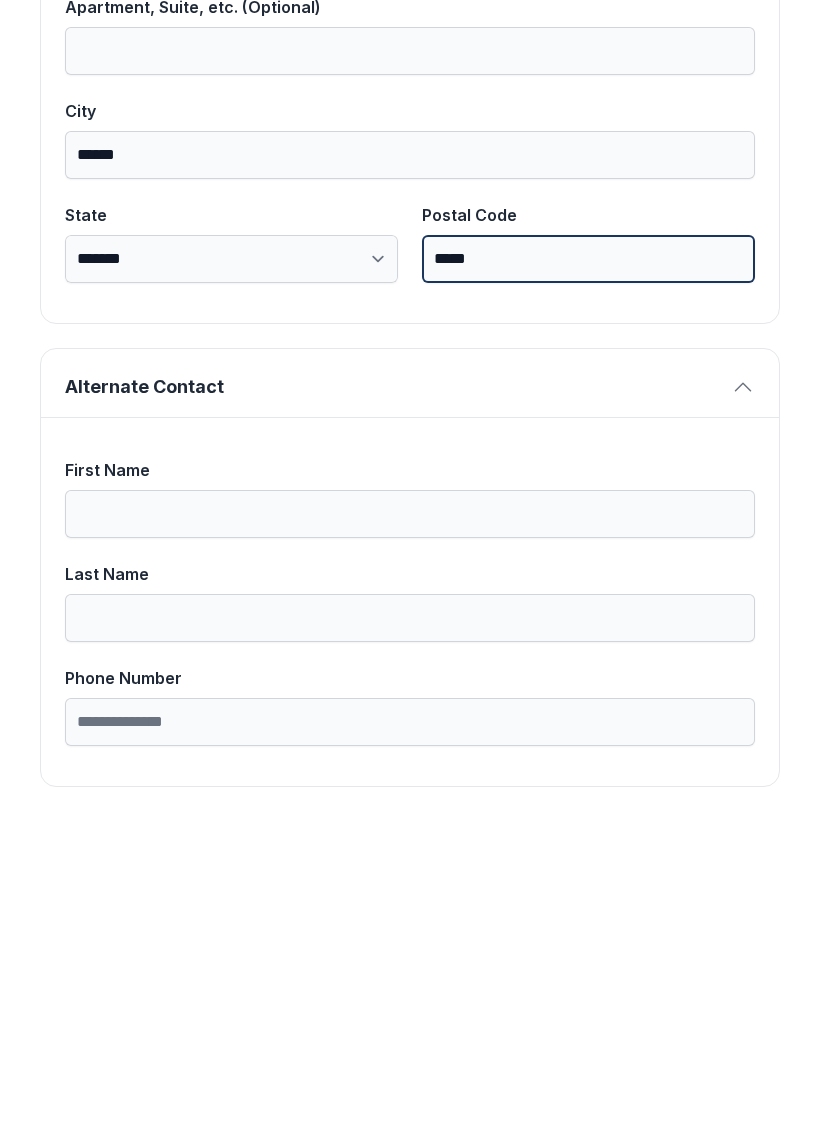 scroll, scrollTop: 1269, scrollLeft: 0, axis: vertical 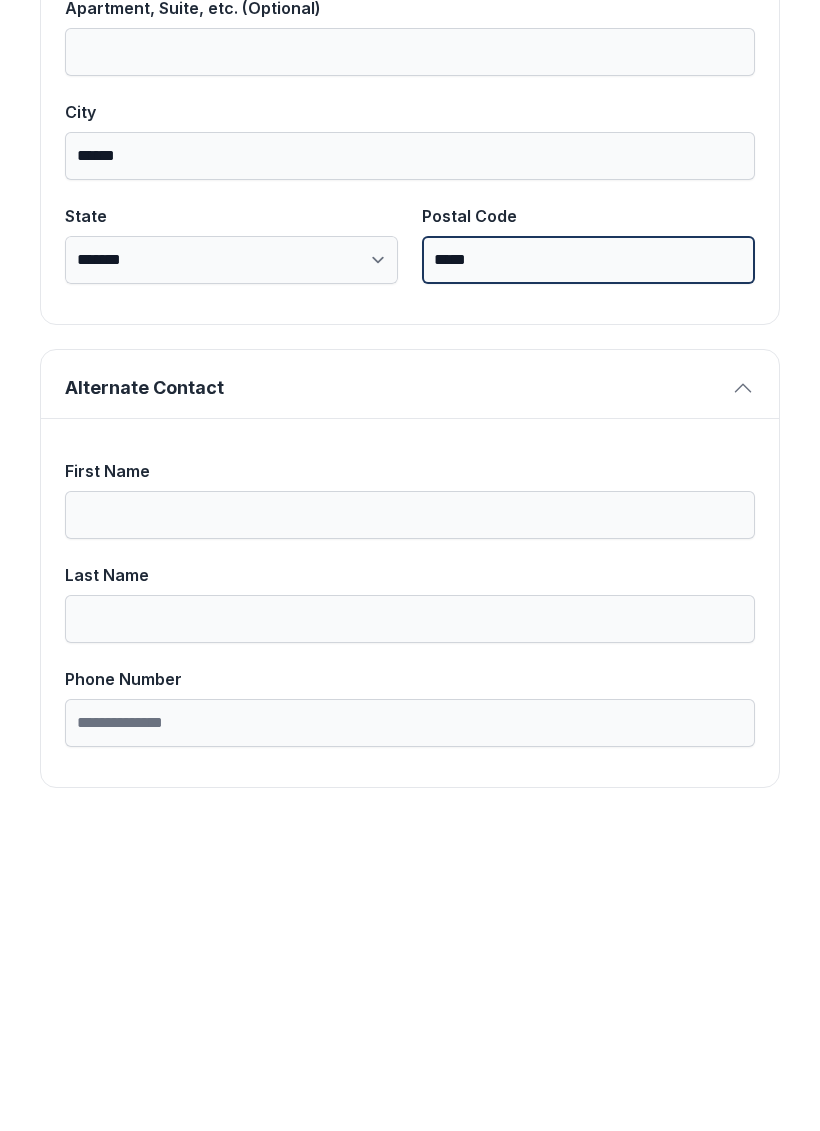 type on "*****" 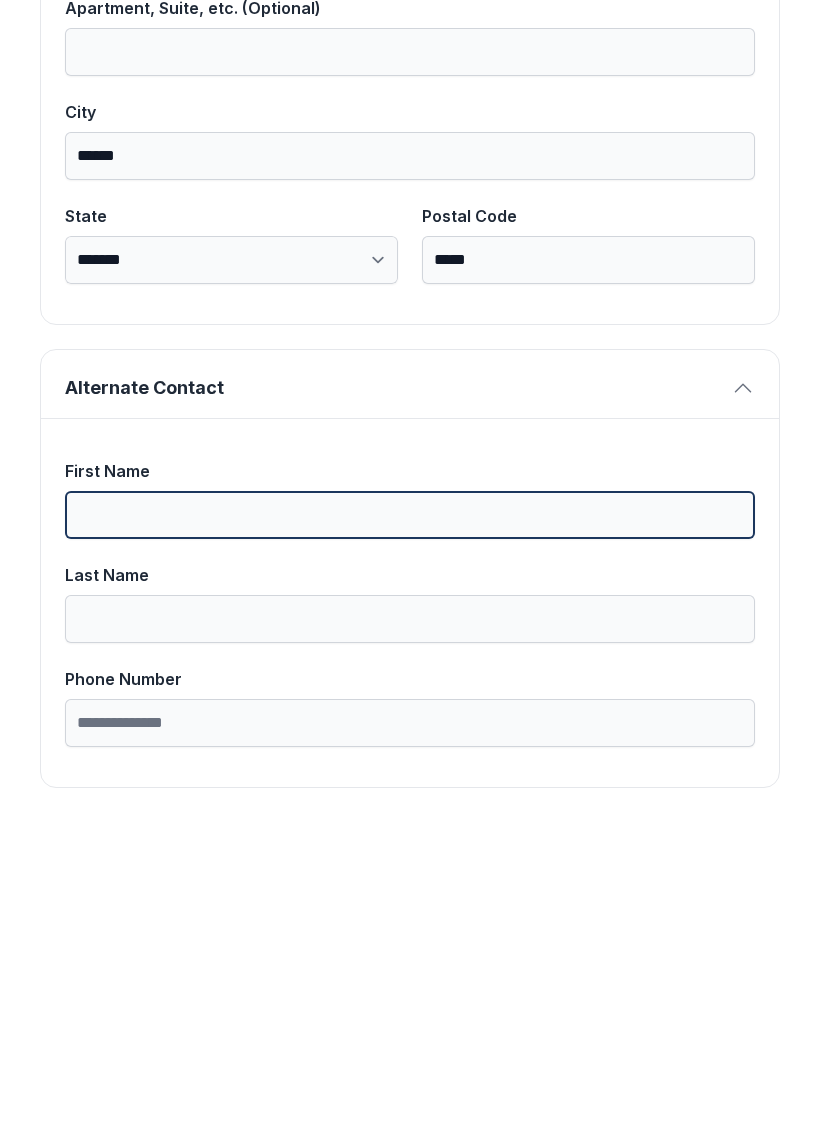 click on "First Name" at bounding box center (410, 827) 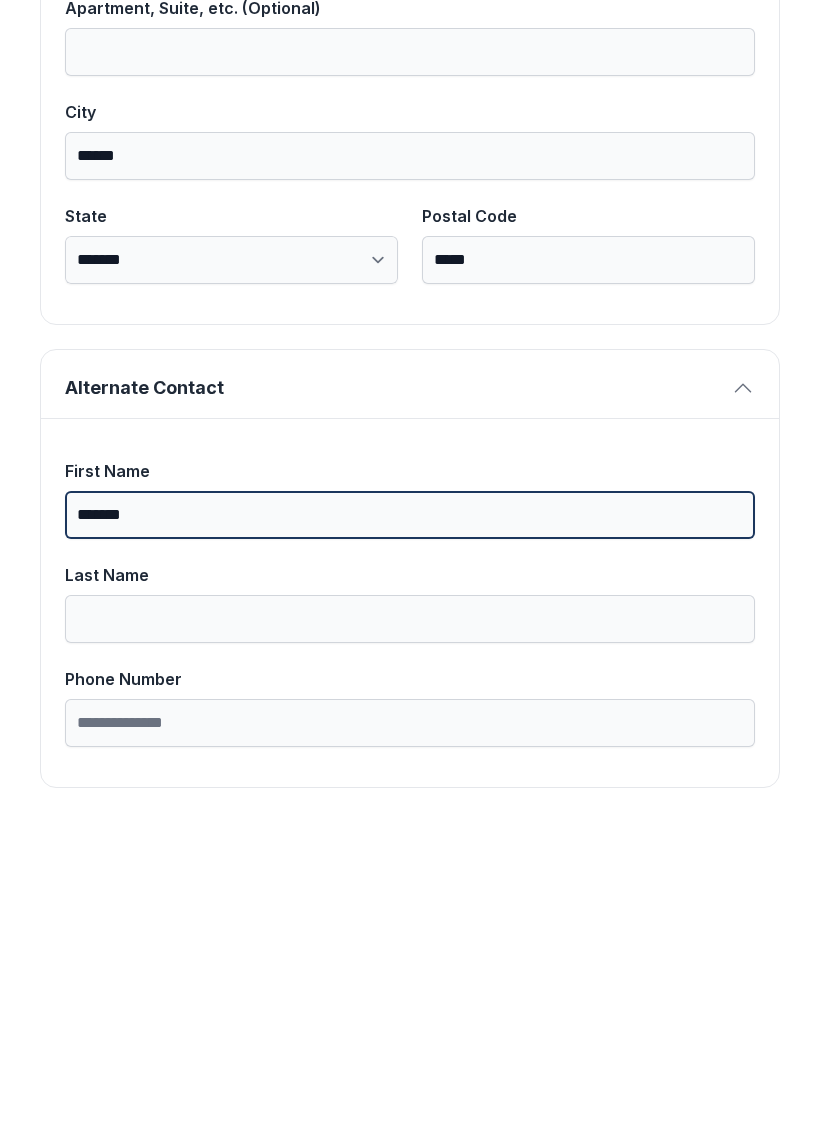 type on "*******" 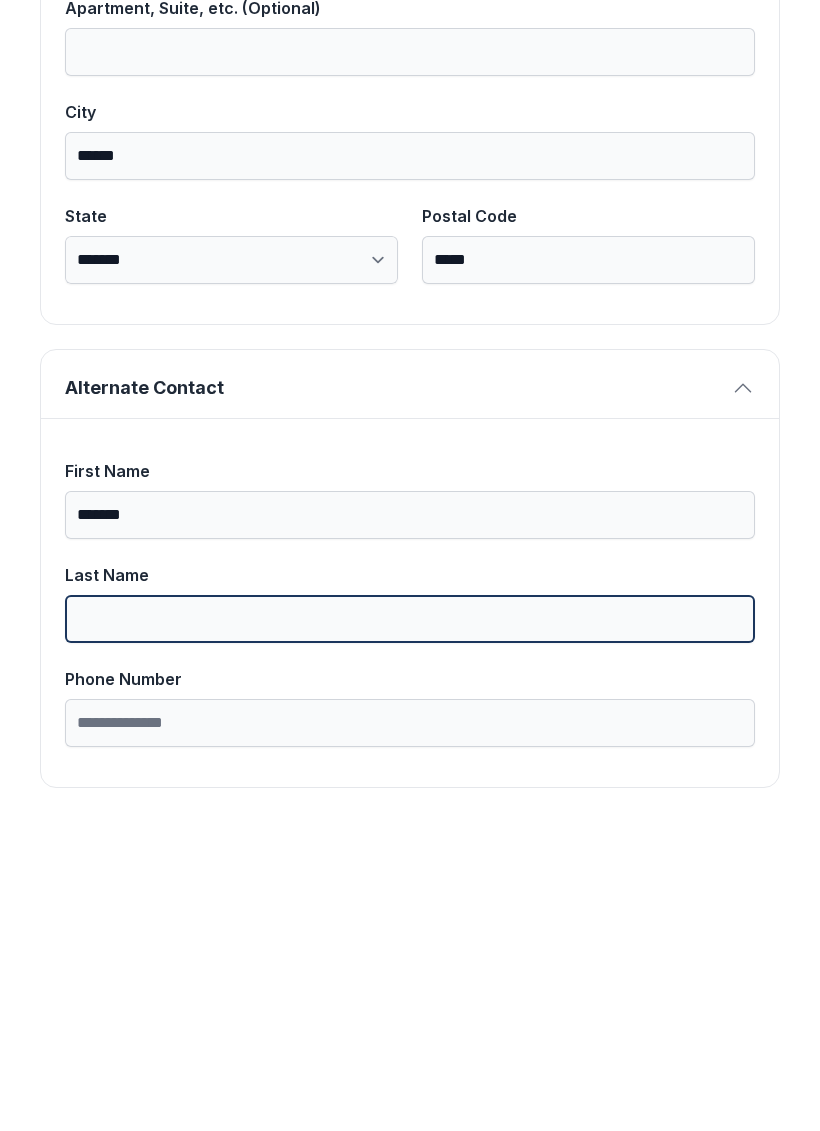 click on "Last Name" at bounding box center [410, 931] 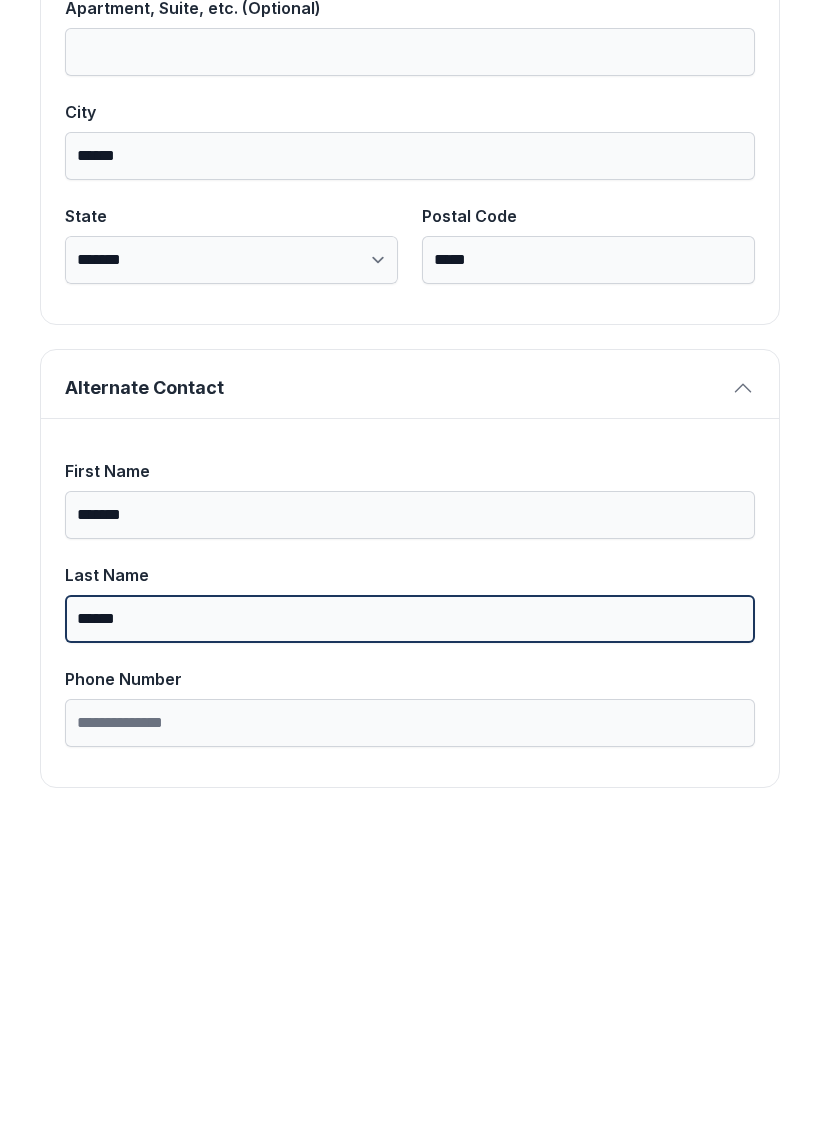 type on "******" 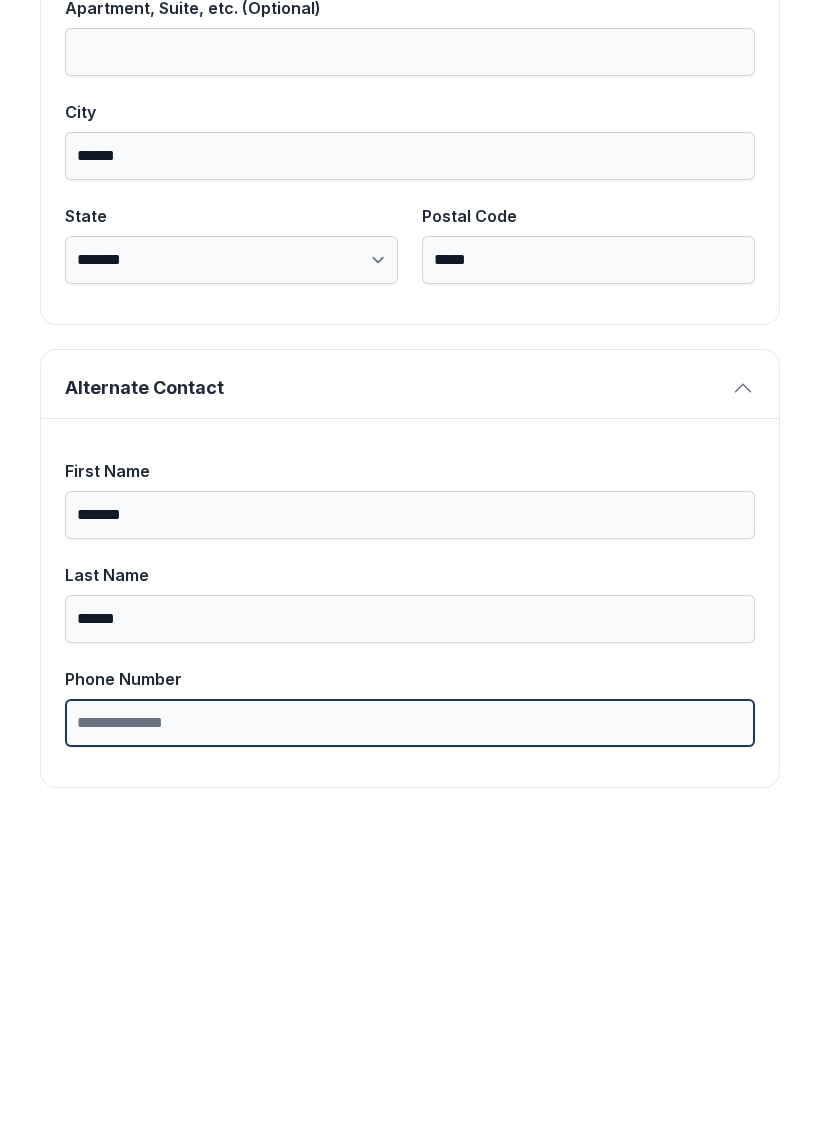 click on "Phone Number" at bounding box center (410, 1035) 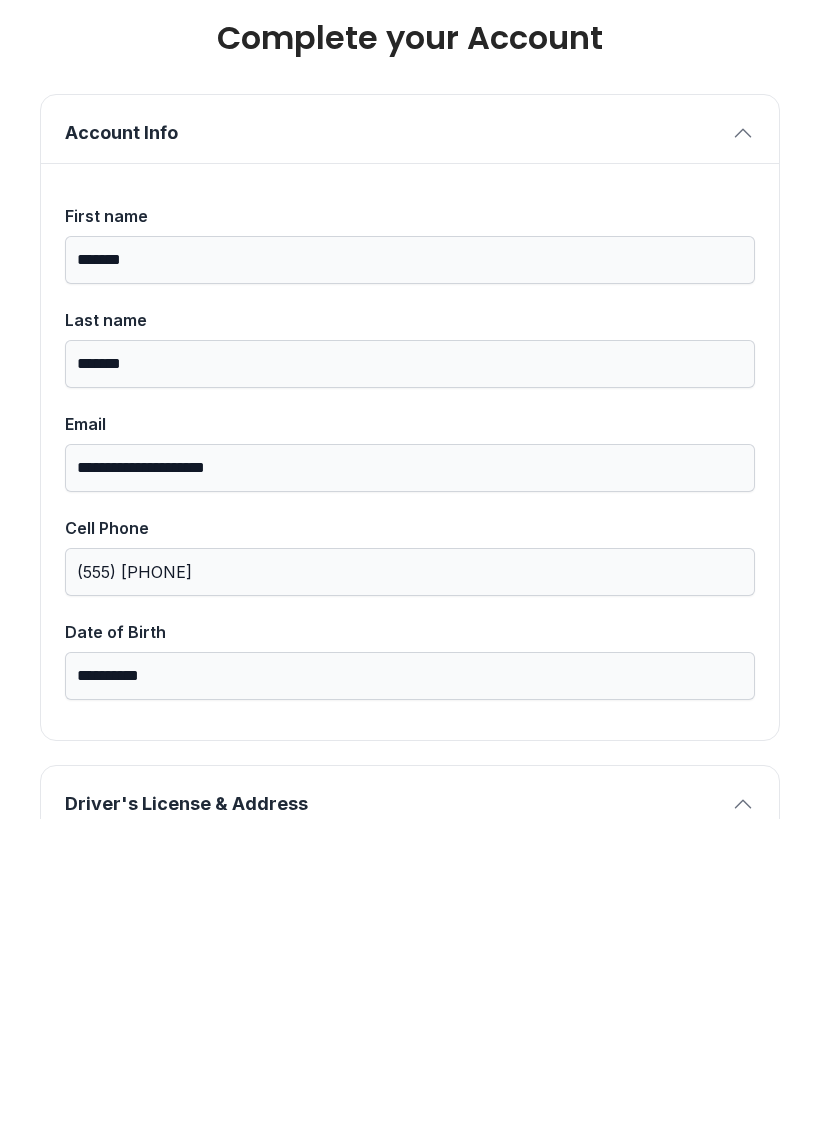 scroll, scrollTop: 0, scrollLeft: 0, axis: both 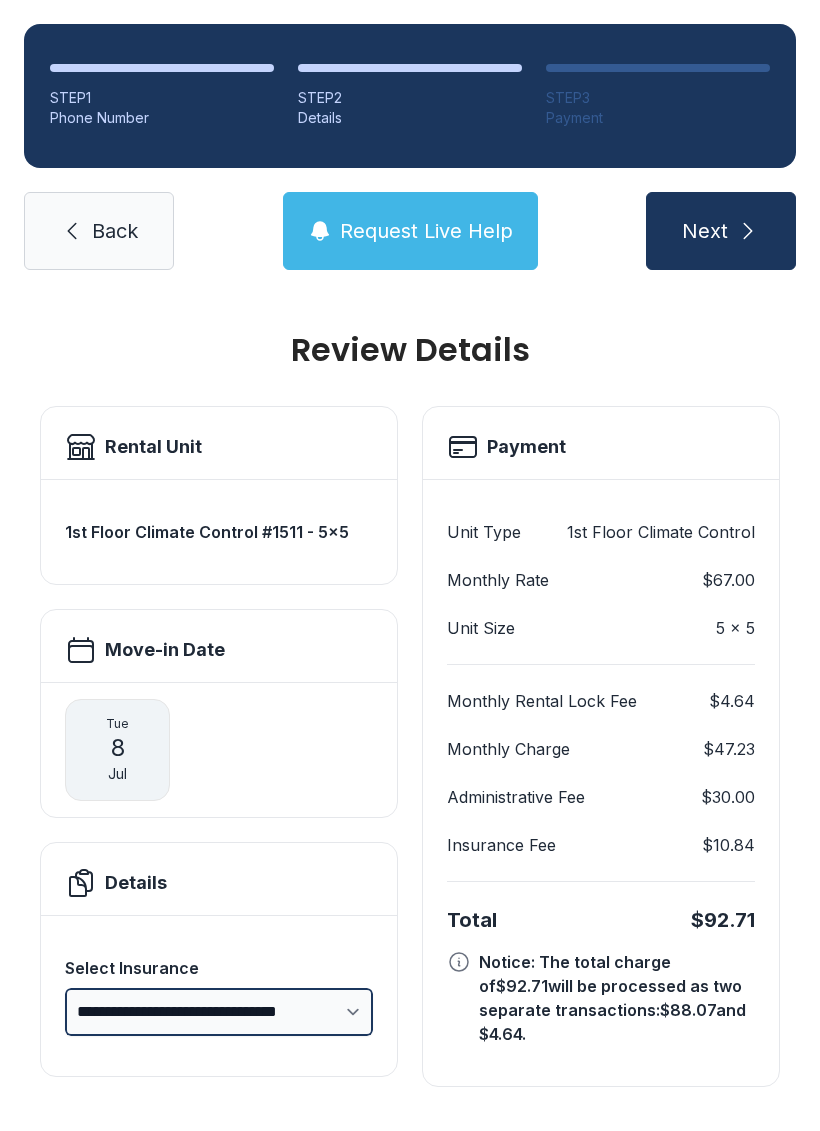 click on "**********" at bounding box center (219, 1012) 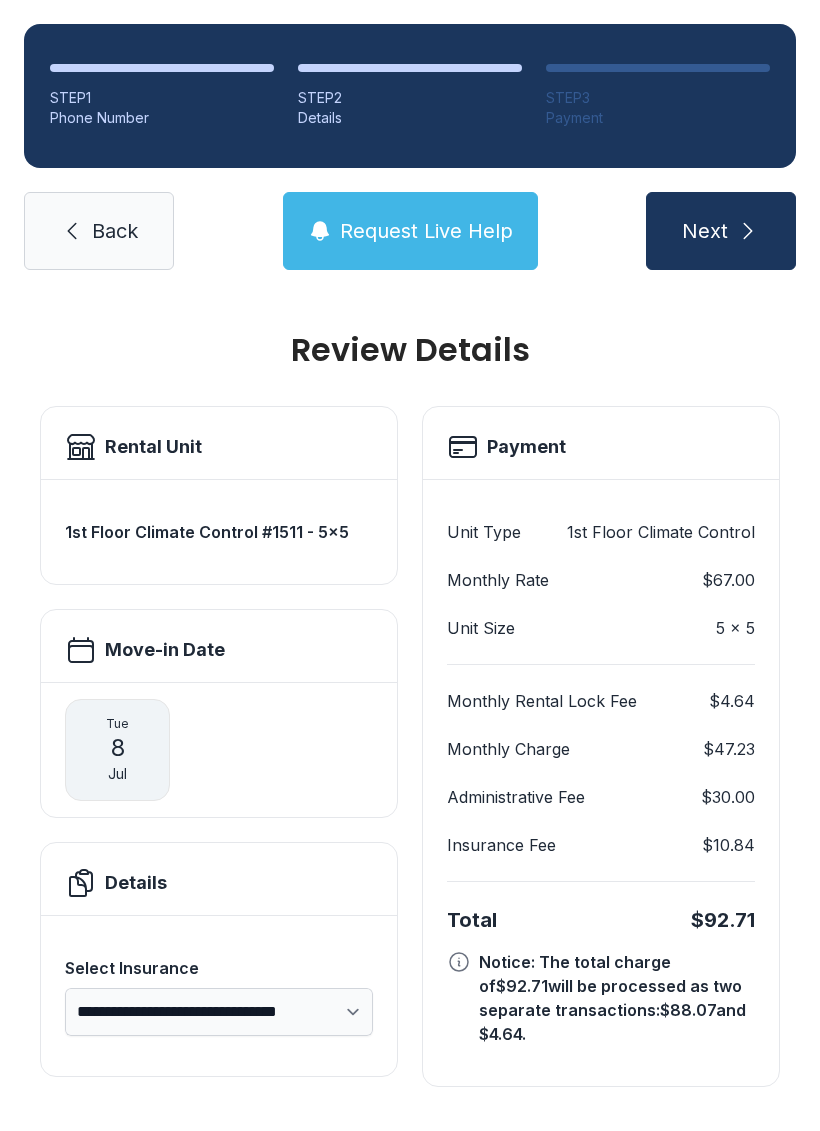 click at bounding box center [748, 231] 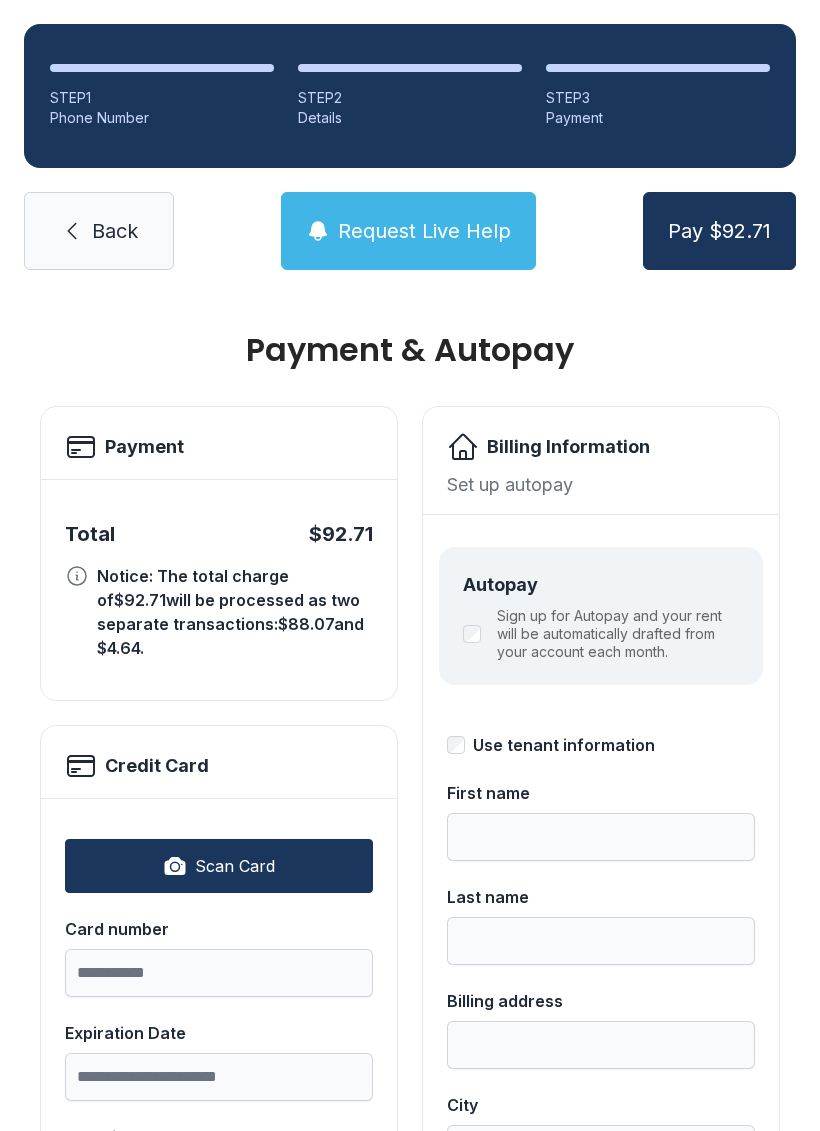 scroll, scrollTop: 0, scrollLeft: 0, axis: both 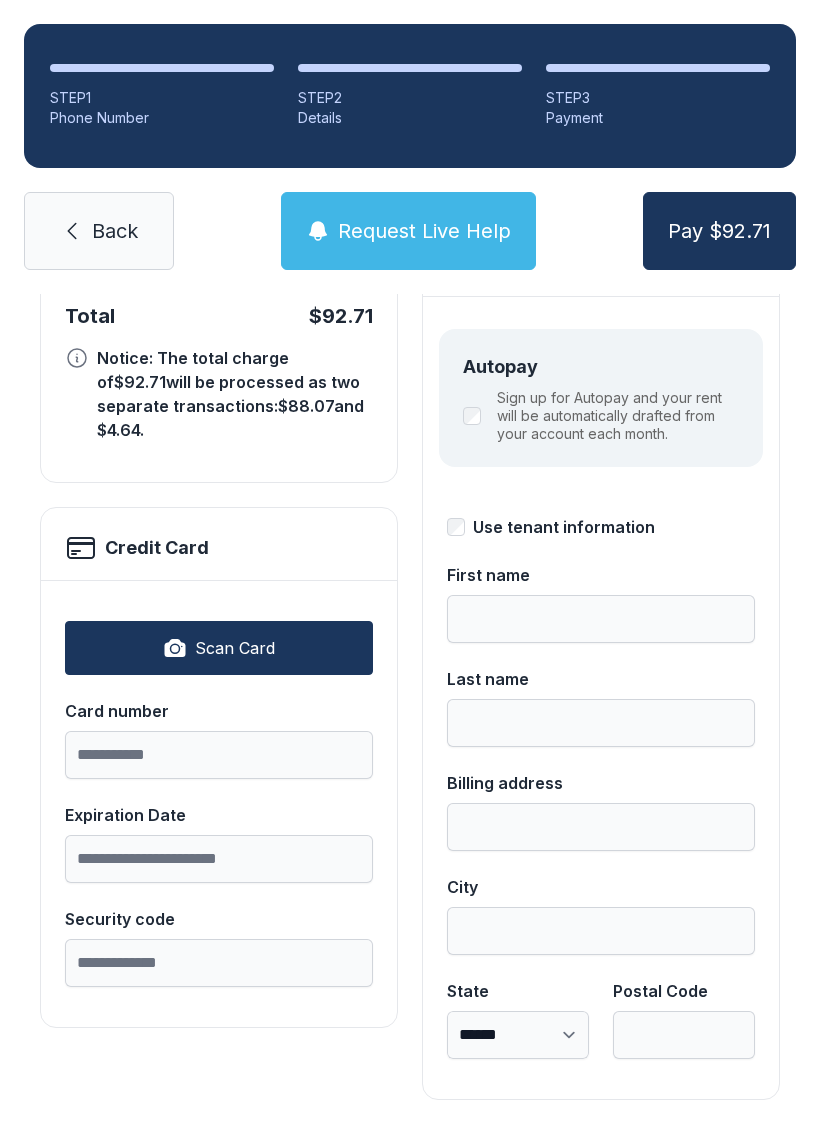 click on "Scan Card" at bounding box center [235, 648] 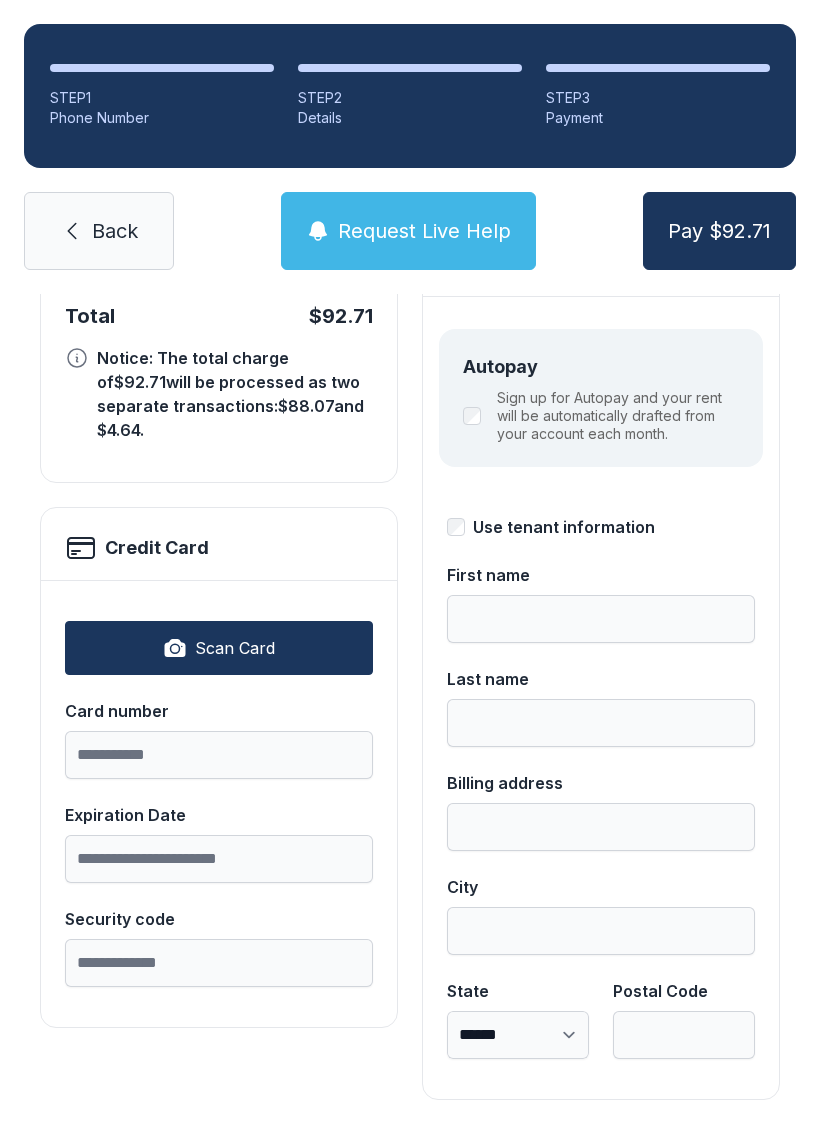 click on "Use tenant information" at bounding box center (601, 527) 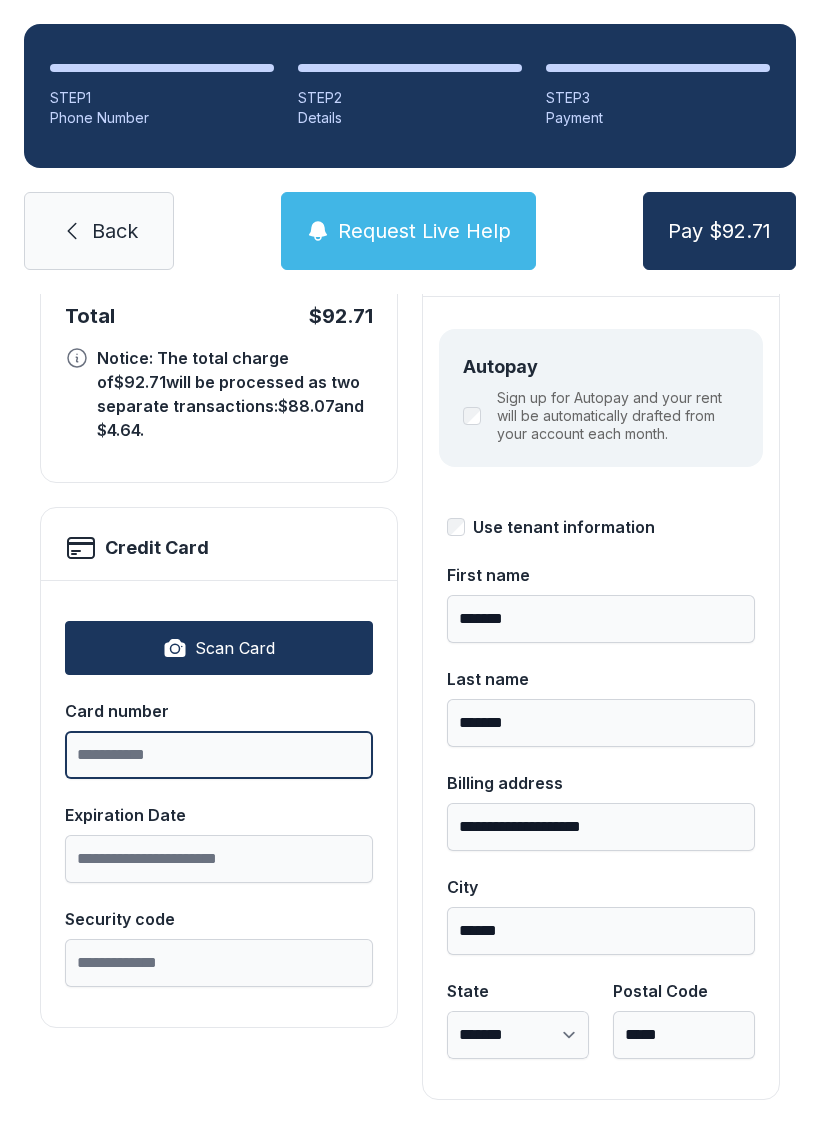 click on "Card number" at bounding box center (219, 755) 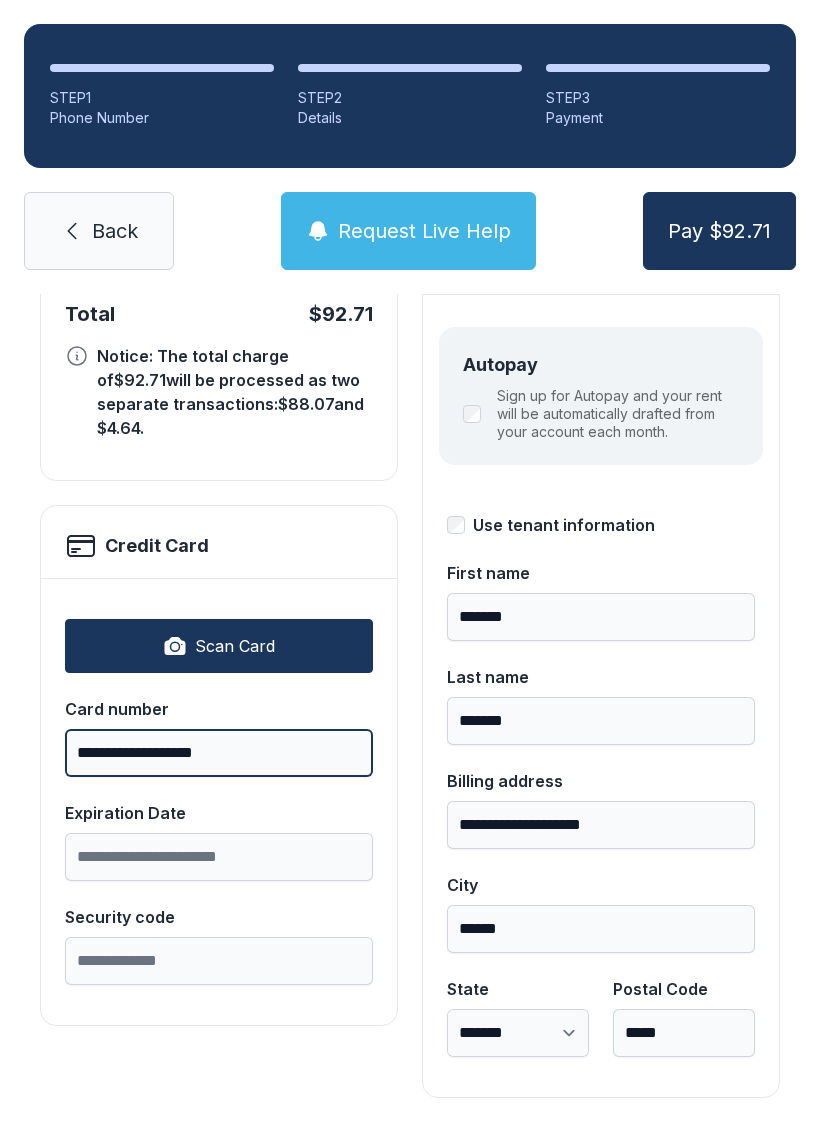 scroll, scrollTop: 218, scrollLeft: 0, axis: vertical 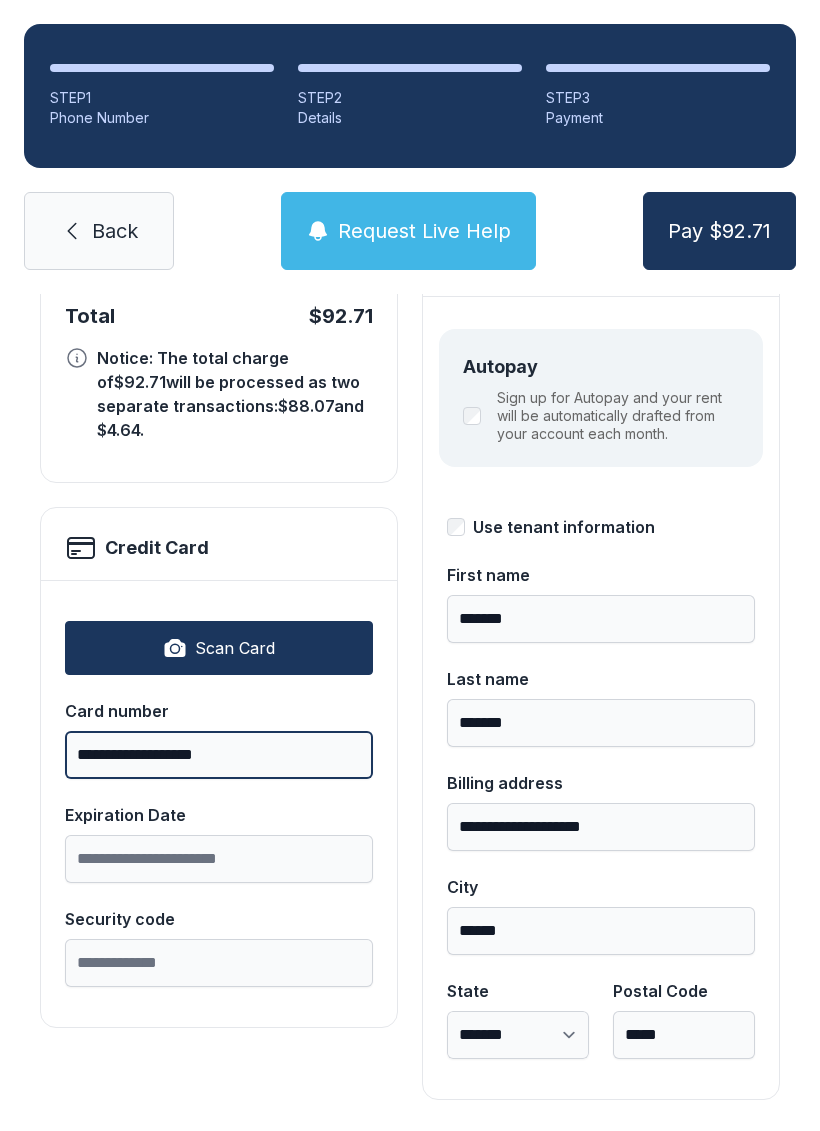 type on "**********" 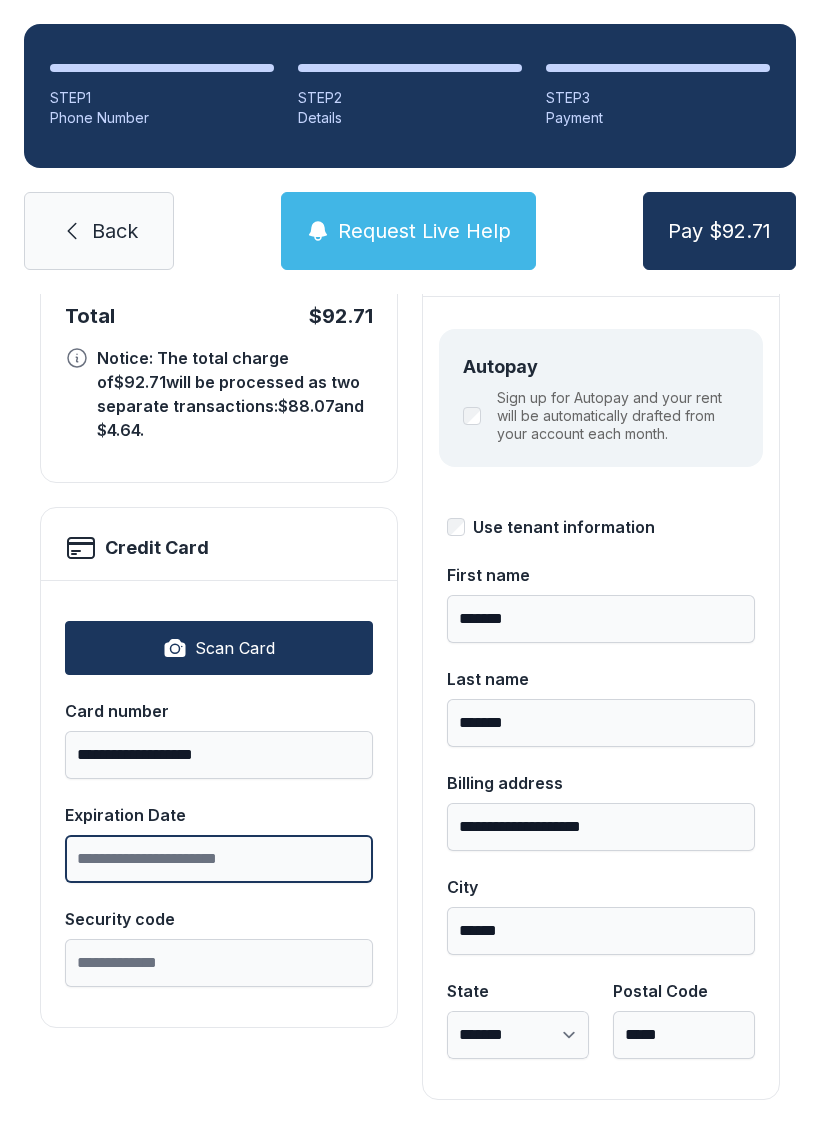 scroll, scrollTop: 49, scrollLeft: 0, axis: vertical 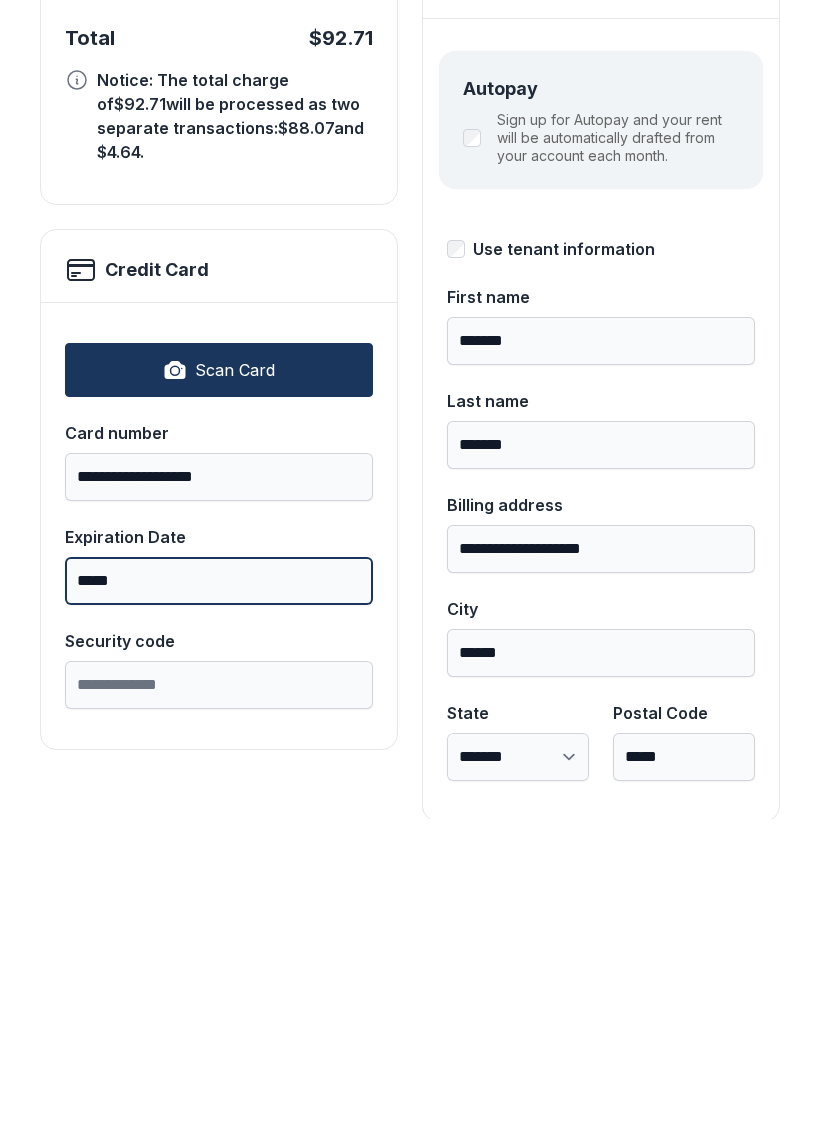 type on "*****" 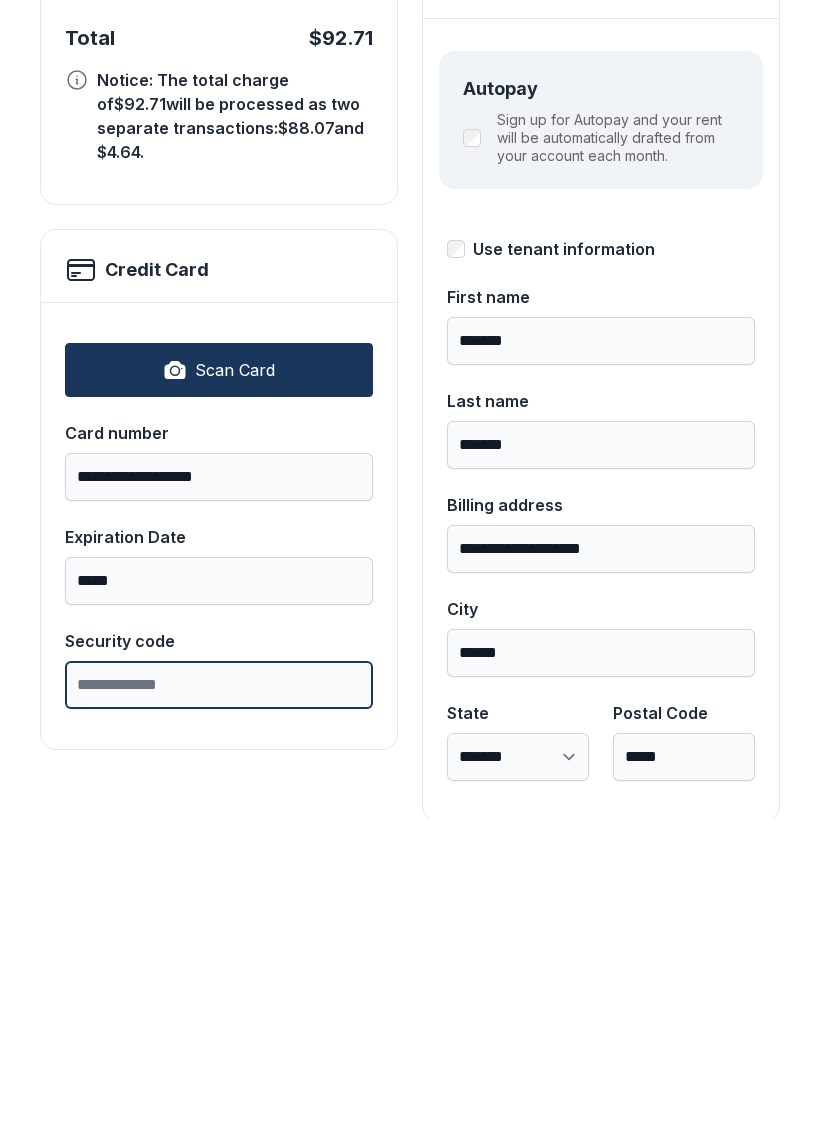 click on "Security code" at bounding box center (219, 997) 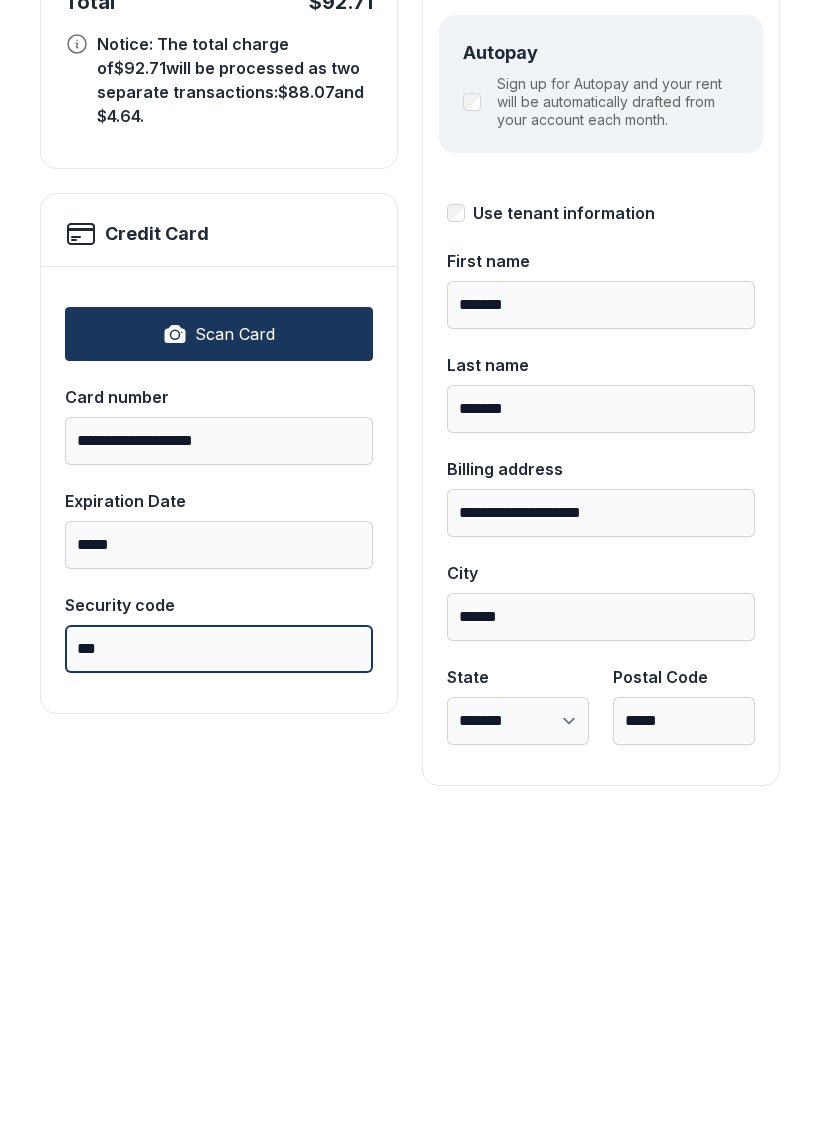 scroll, scrollTop: 218, scrollLeft: 0, axis: vertical 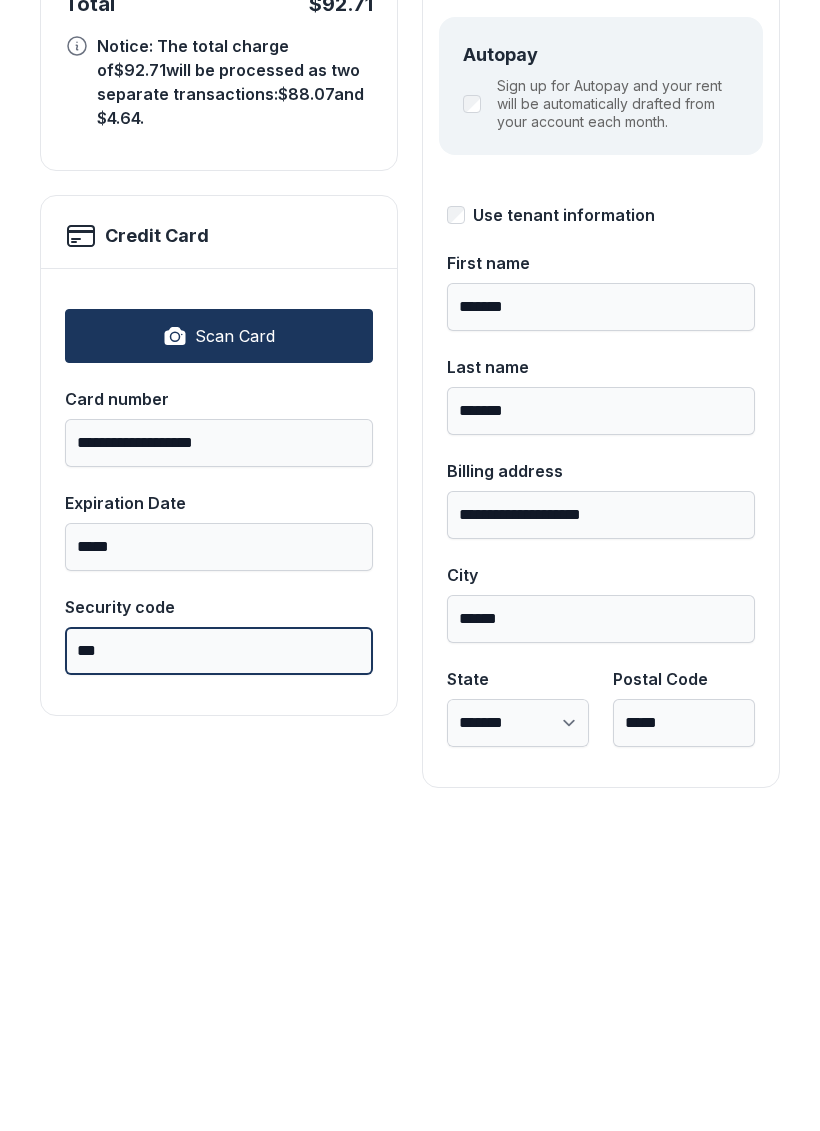 type on "***" 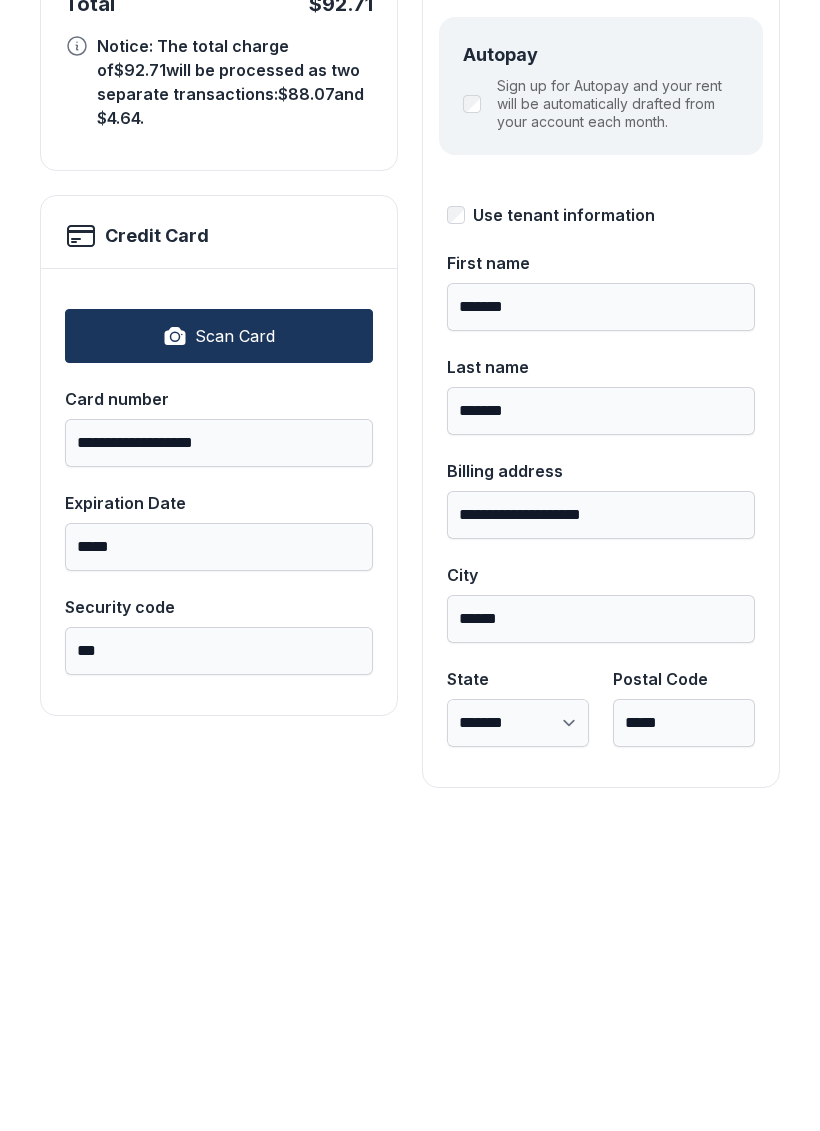 click on "**********" at bounding box center [219, 644] 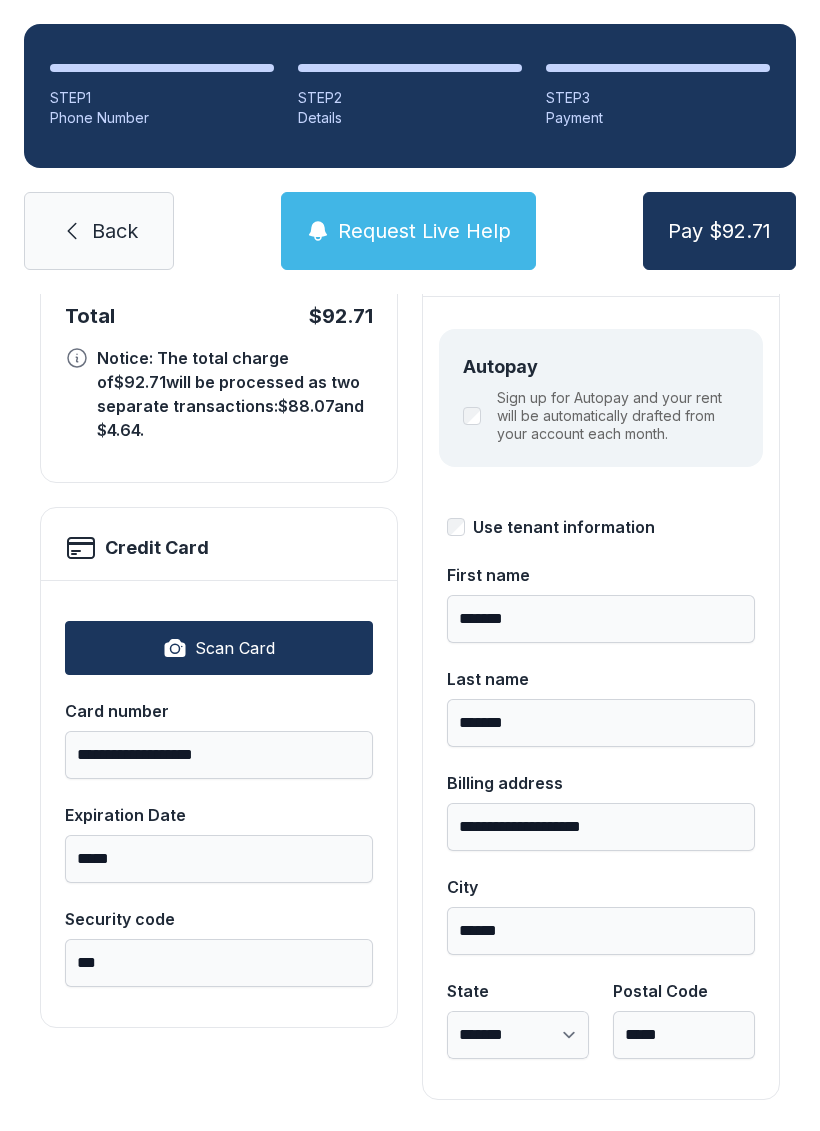 click on "Pay $92.71" at bounding box center [719, 231] 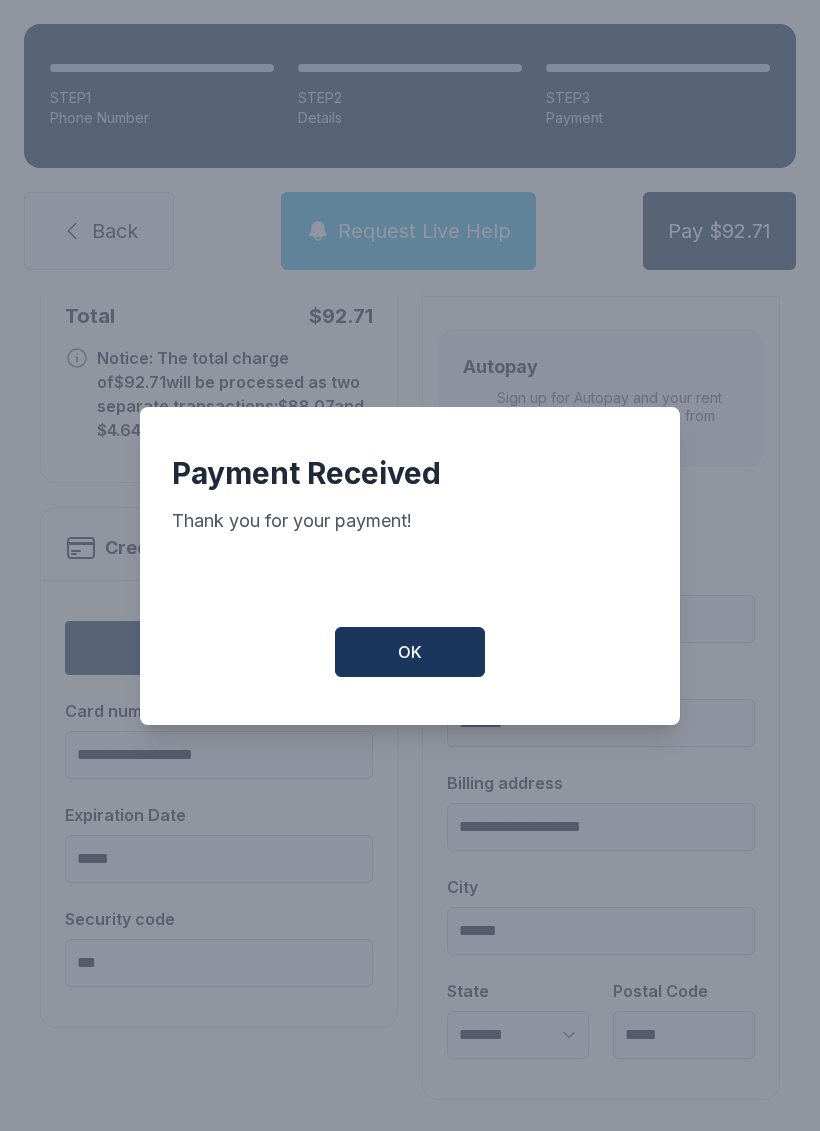 click on "OK" at bounding box center [410, 652] 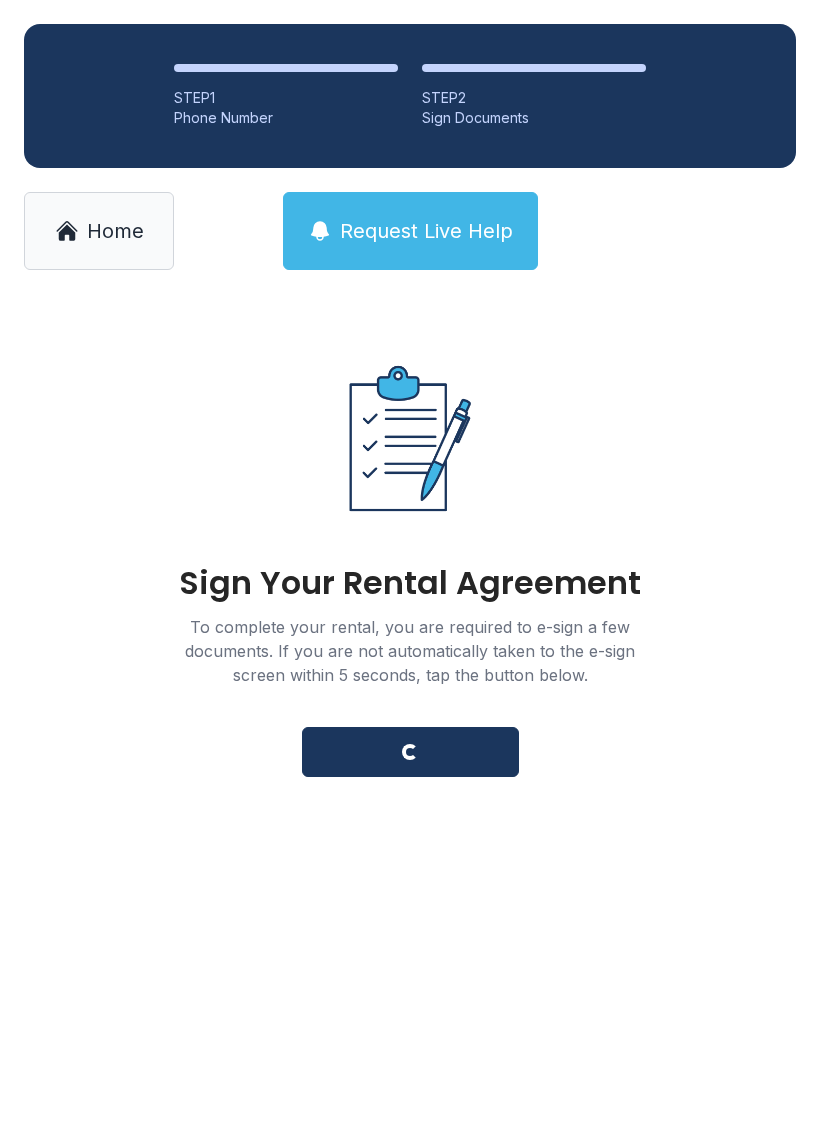 scroll, scrollTop: 0, scrollLeft: 0, axis: both 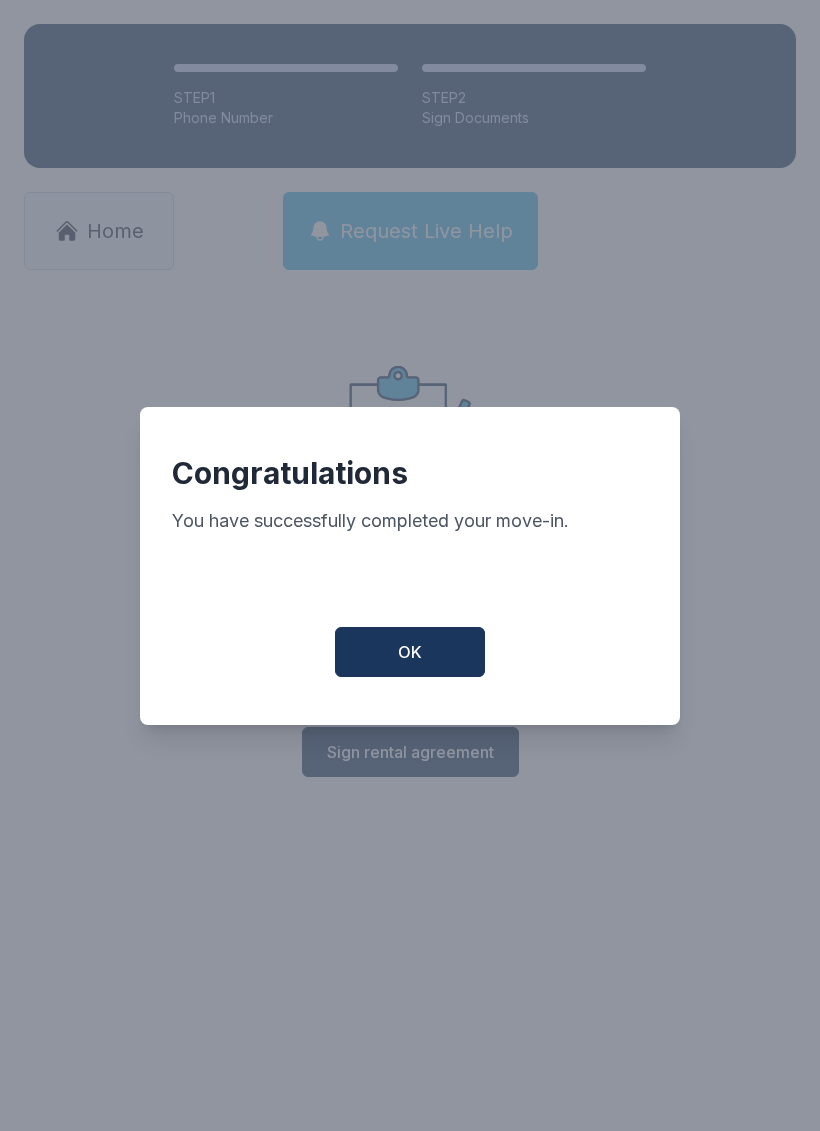 click on "OK" at bounding box center (410, 652) 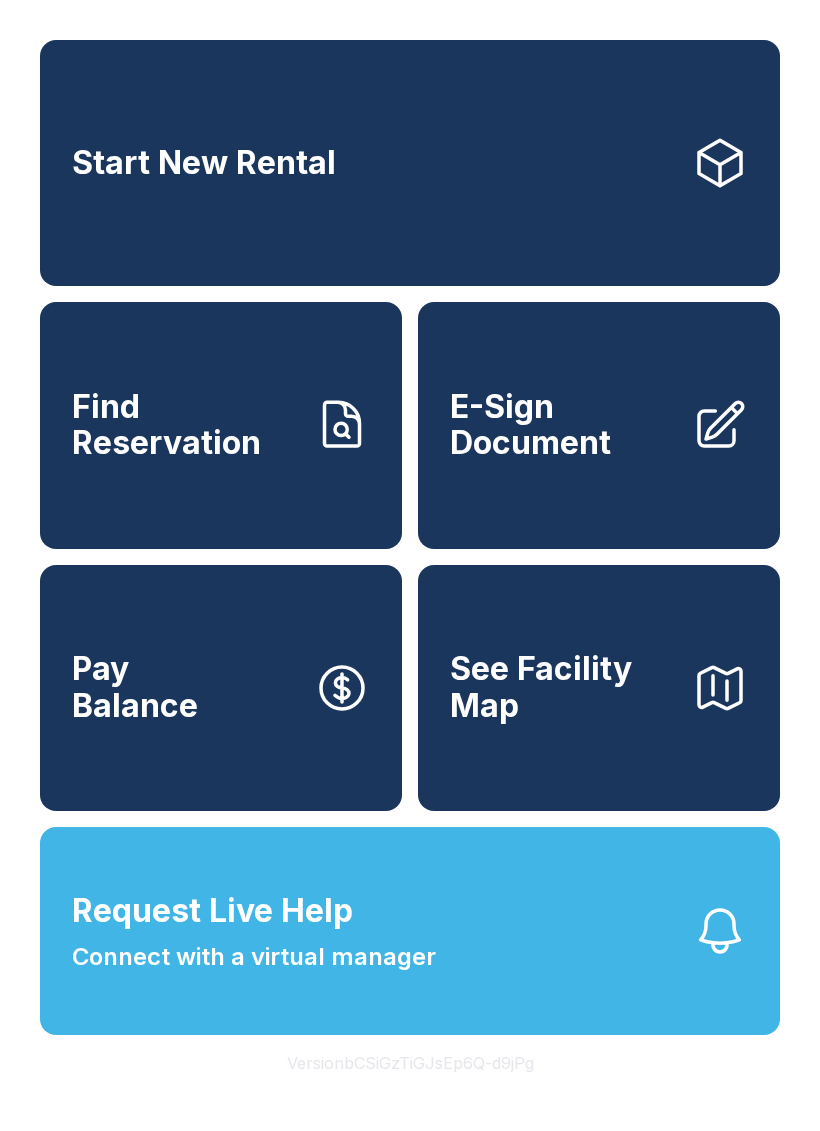 click on "E-Sign Document" at bounding box center (563, 425) 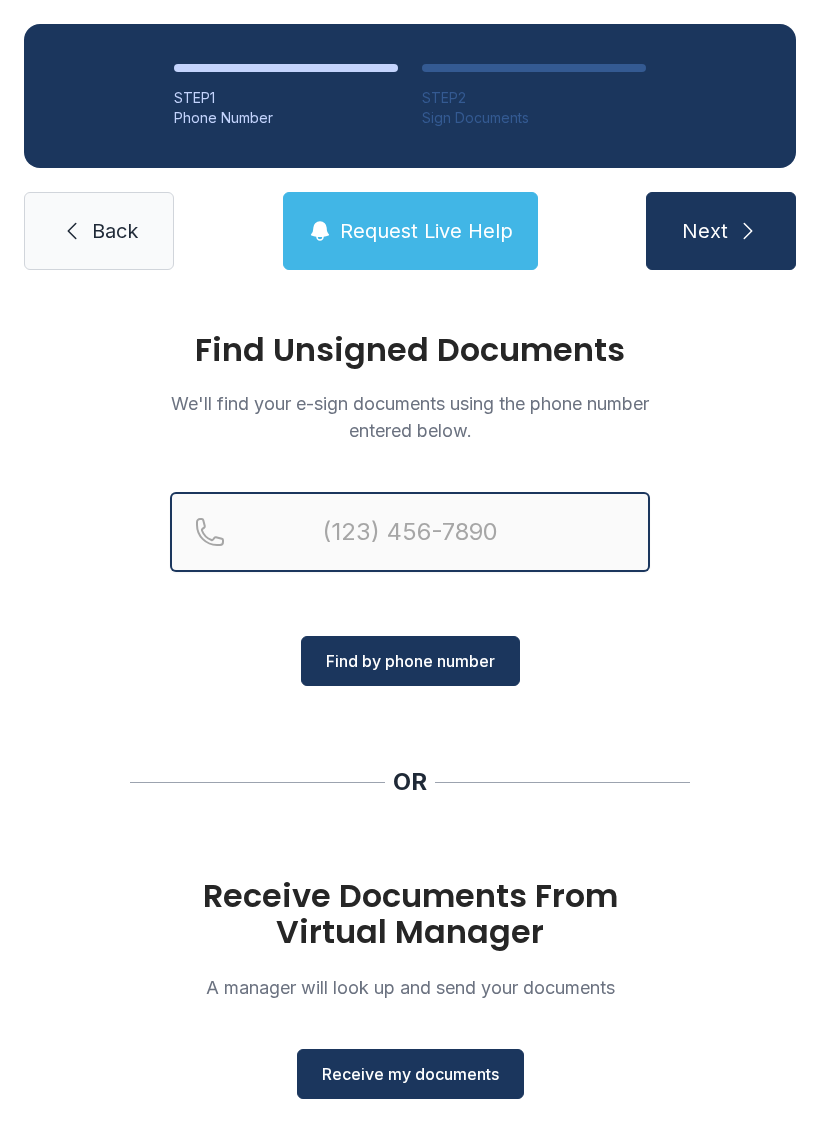 click at bounding box center [410, 532] 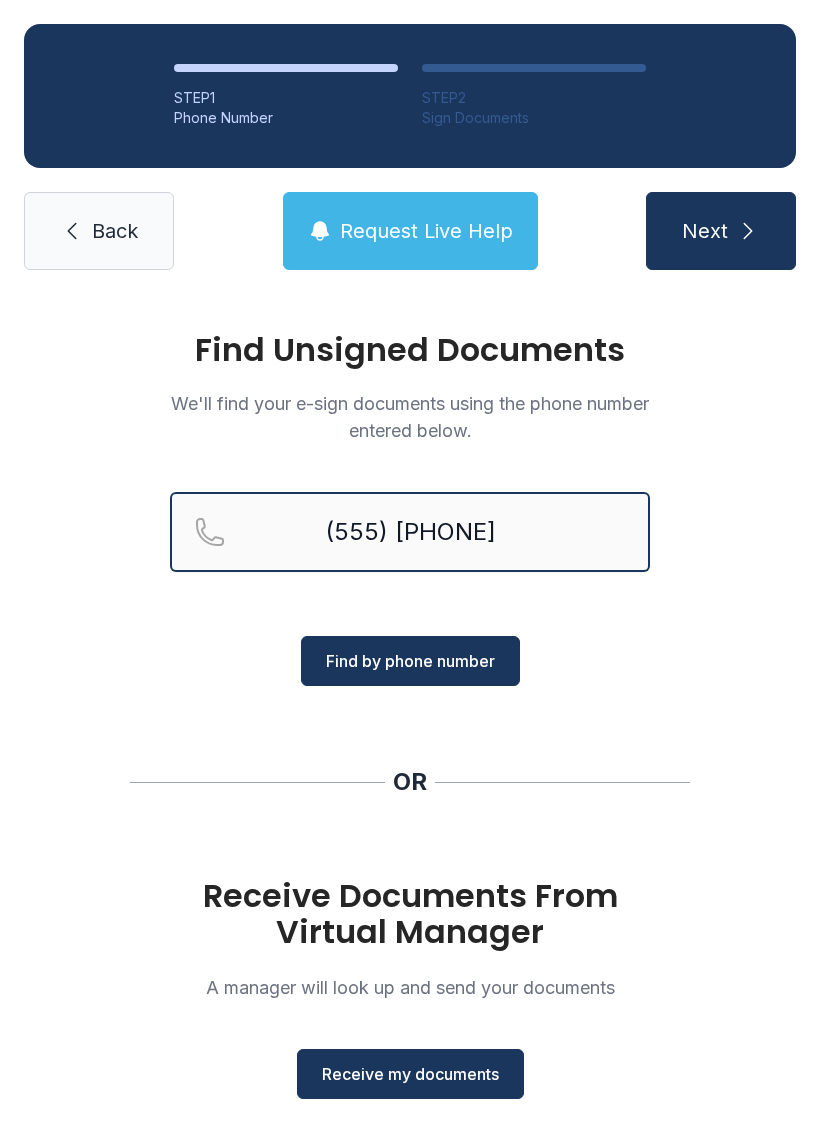 type on "(555) [PHONE]" 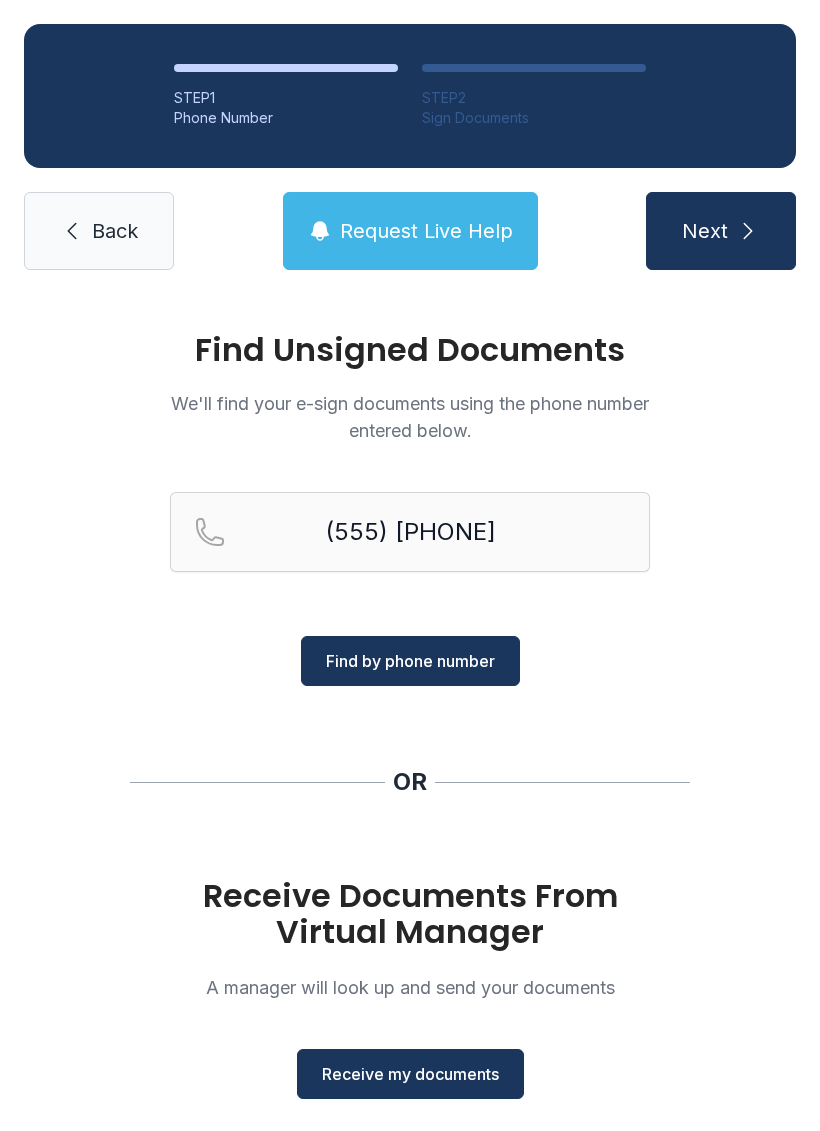 click on "Find by phone number" at bounding box center (410, 661) 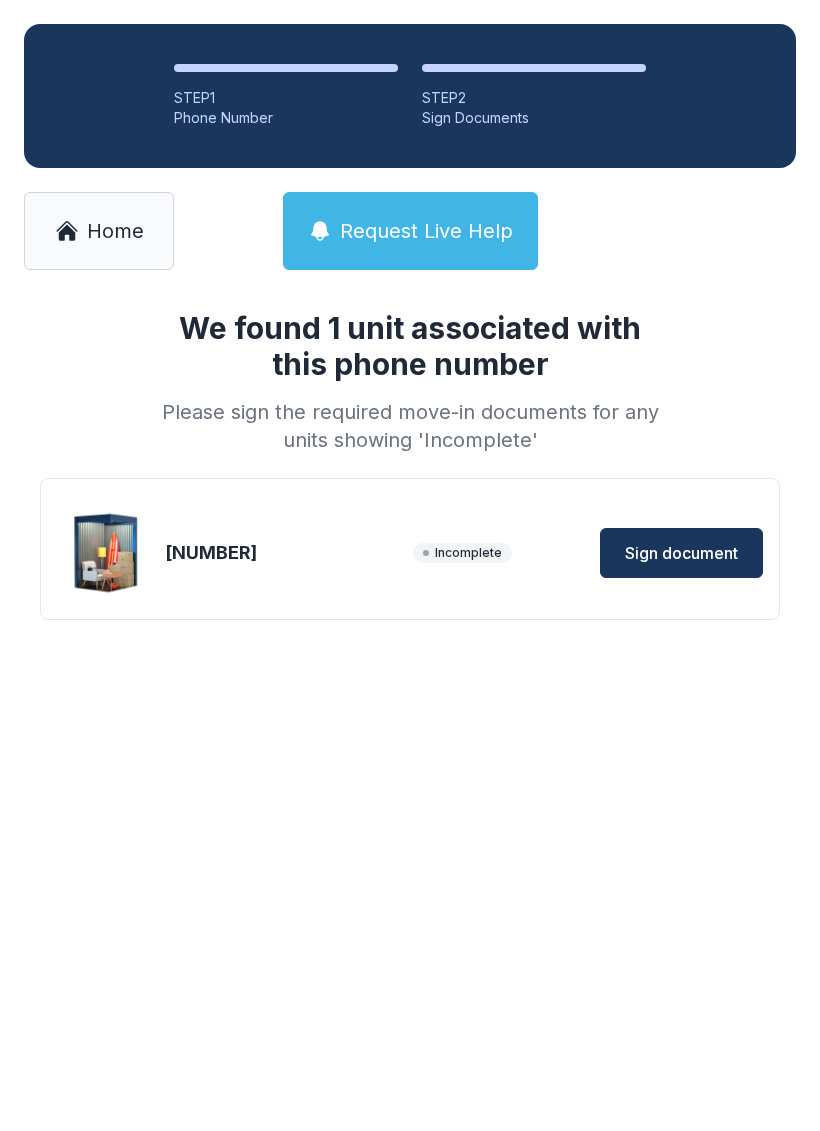 click on "Sign document" at bounding box center [681, 553] 